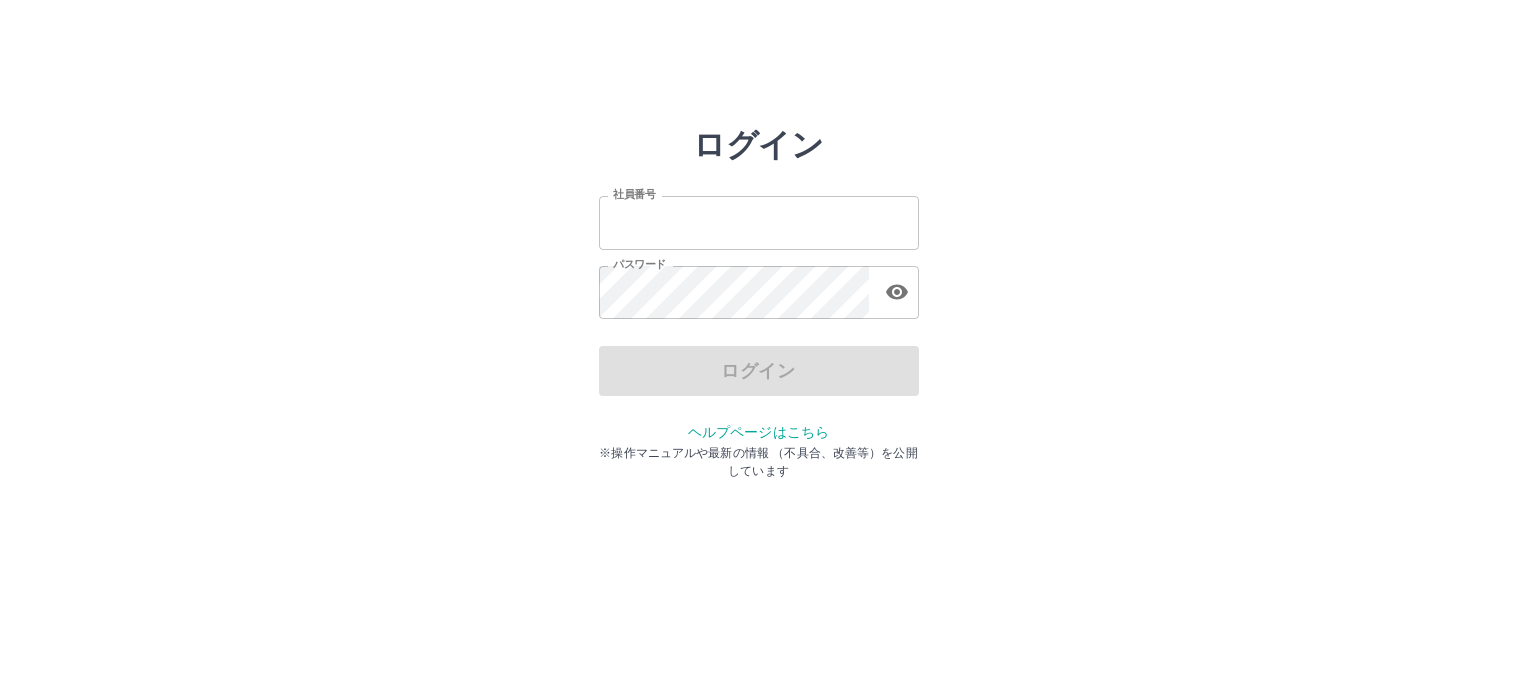 scroll, scrollTop: 0, scrollLeft: 0, axis: both 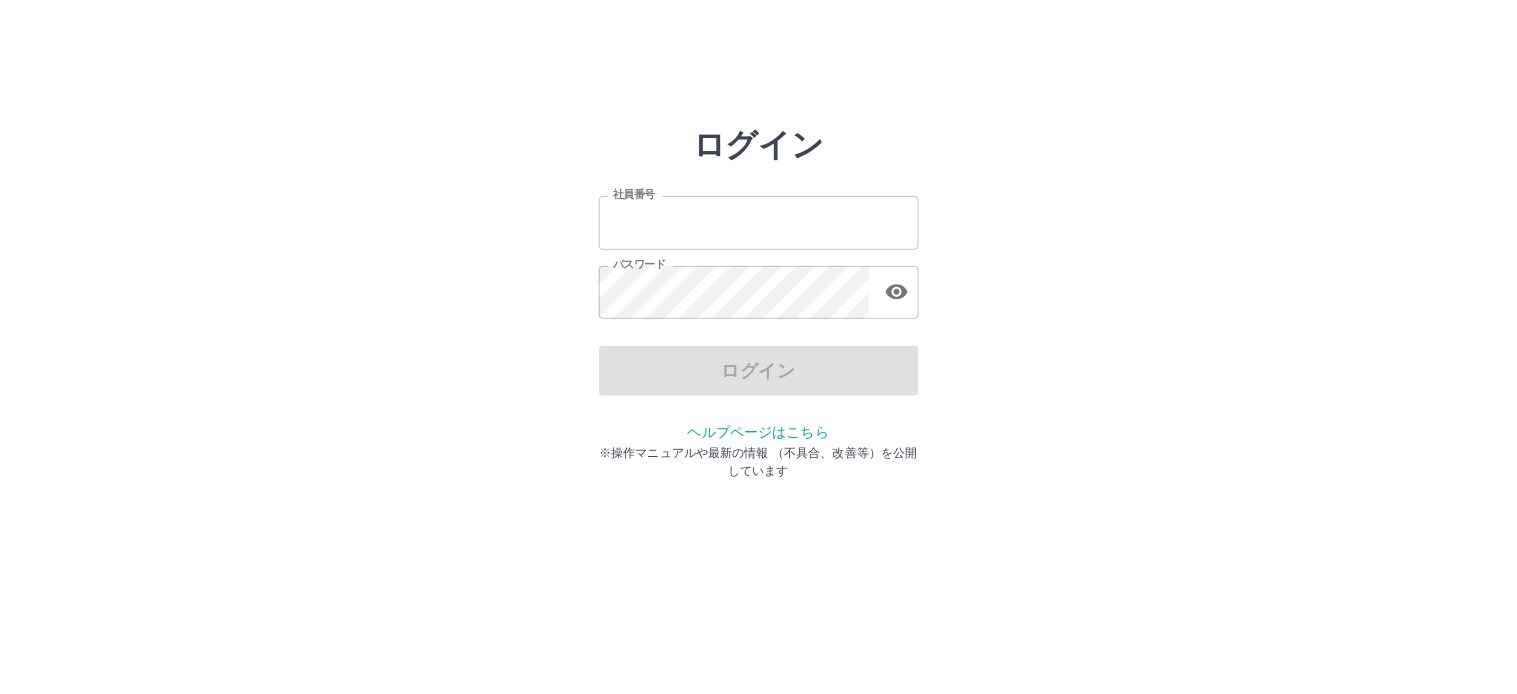 type on "*******" 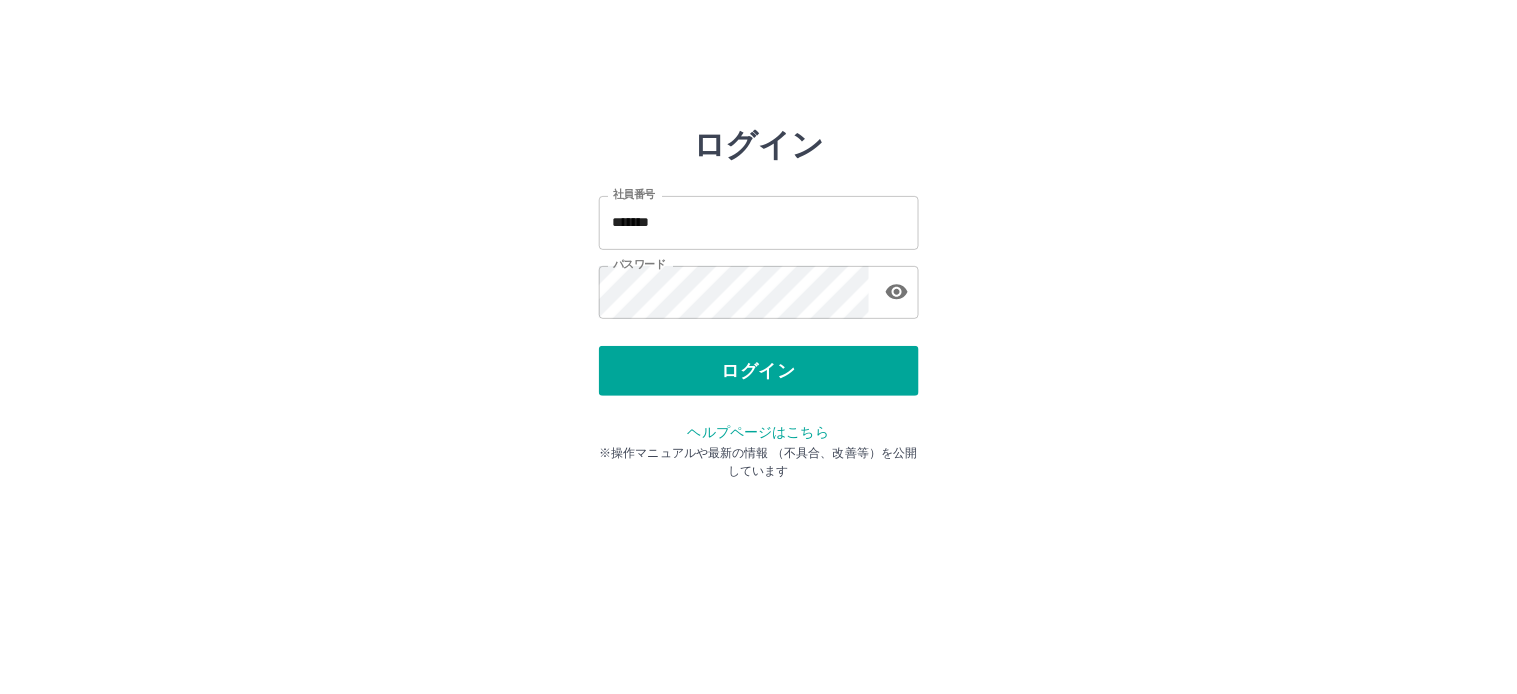 drag, startPoint x: 757, startPoint y: 372, endPoint x: 794, endPoint y: 402, distance: 47.63402 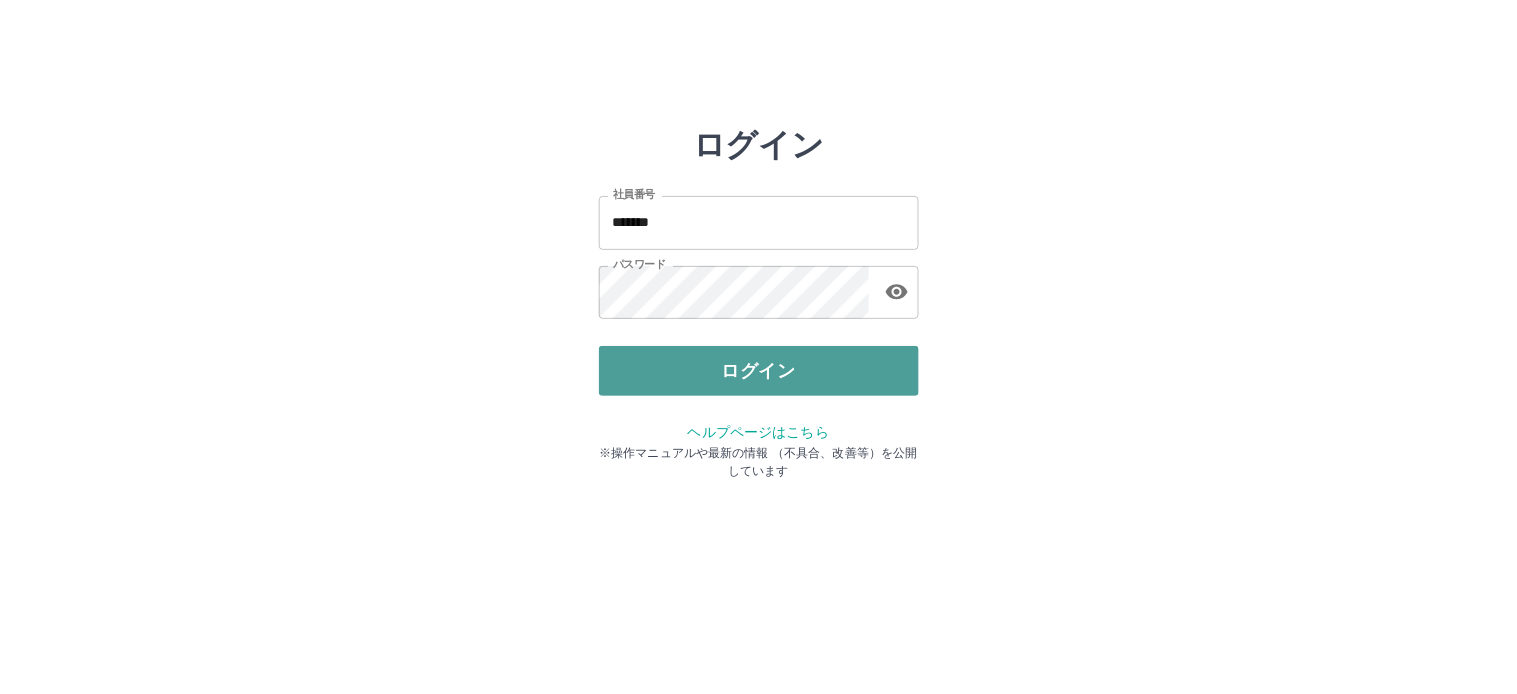 click on "ログイン" at bounding box center [759, 371] 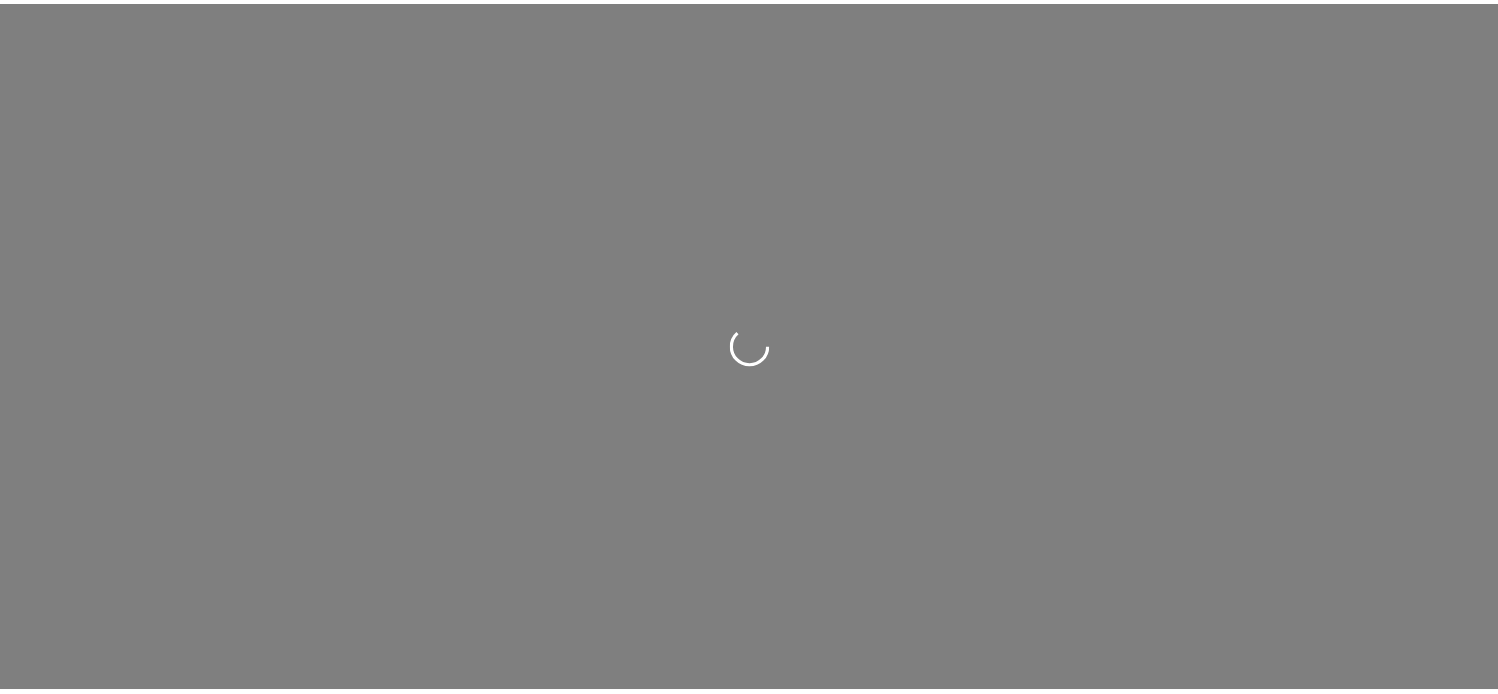 scroll, scrollTop: 0, scrollLeft: 0, axis: both 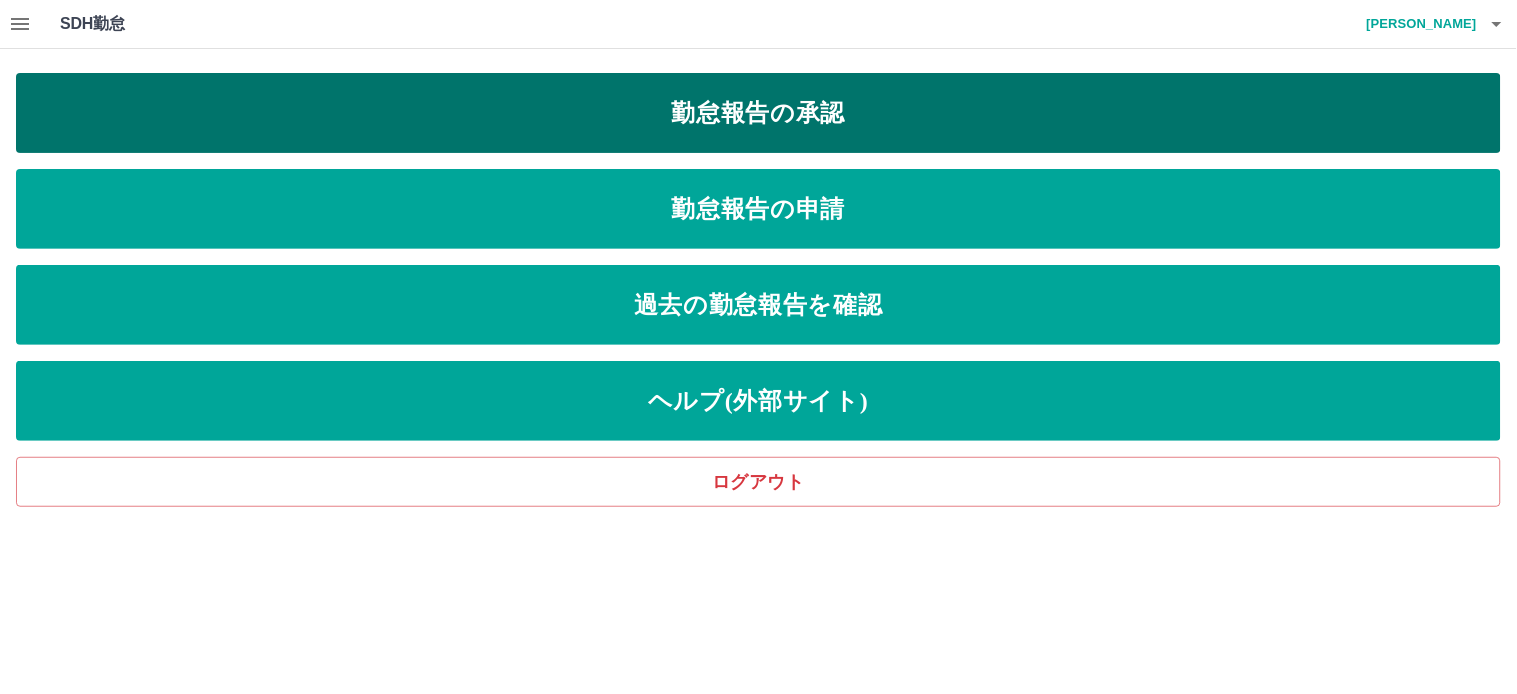 click on "勤怠報告の承認" at bounding box center [758, 113] 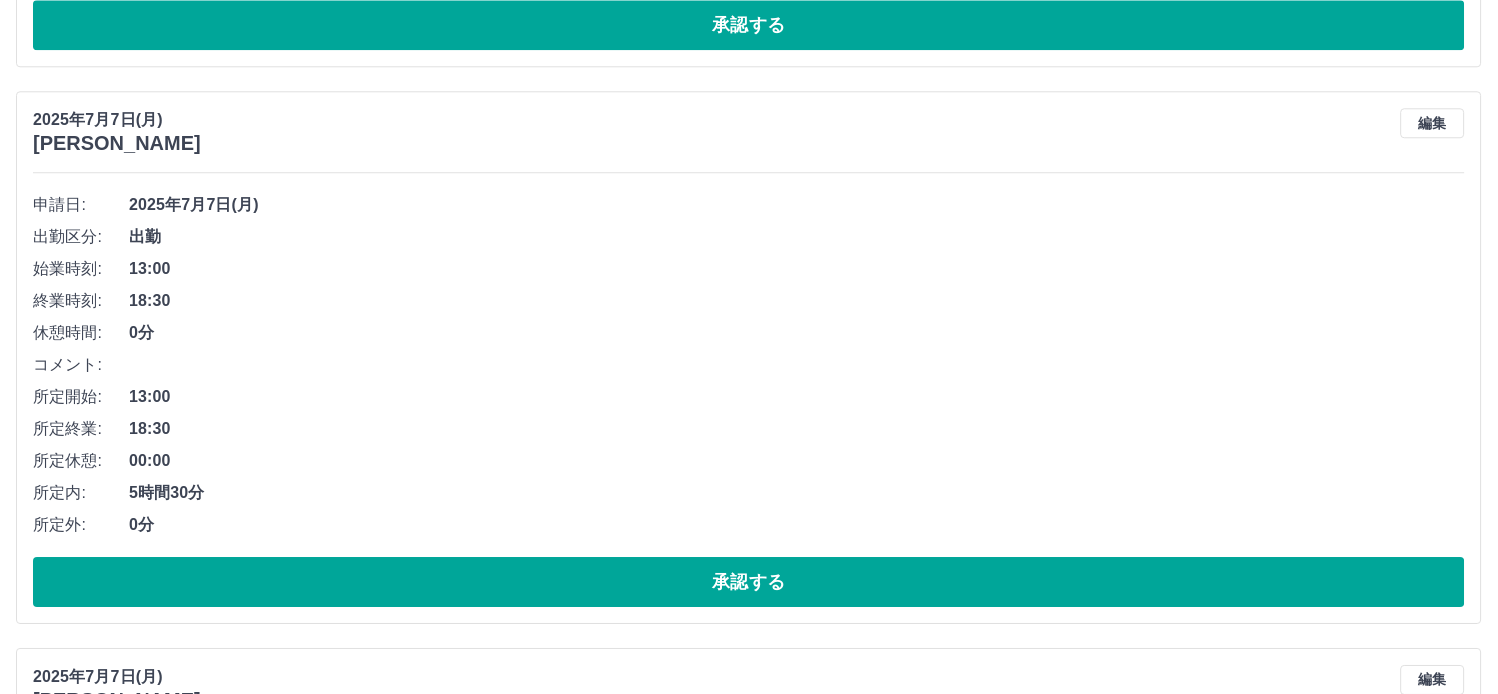 scroll, scrollTop: 11804, scrollLeft: 0, axis: vertical 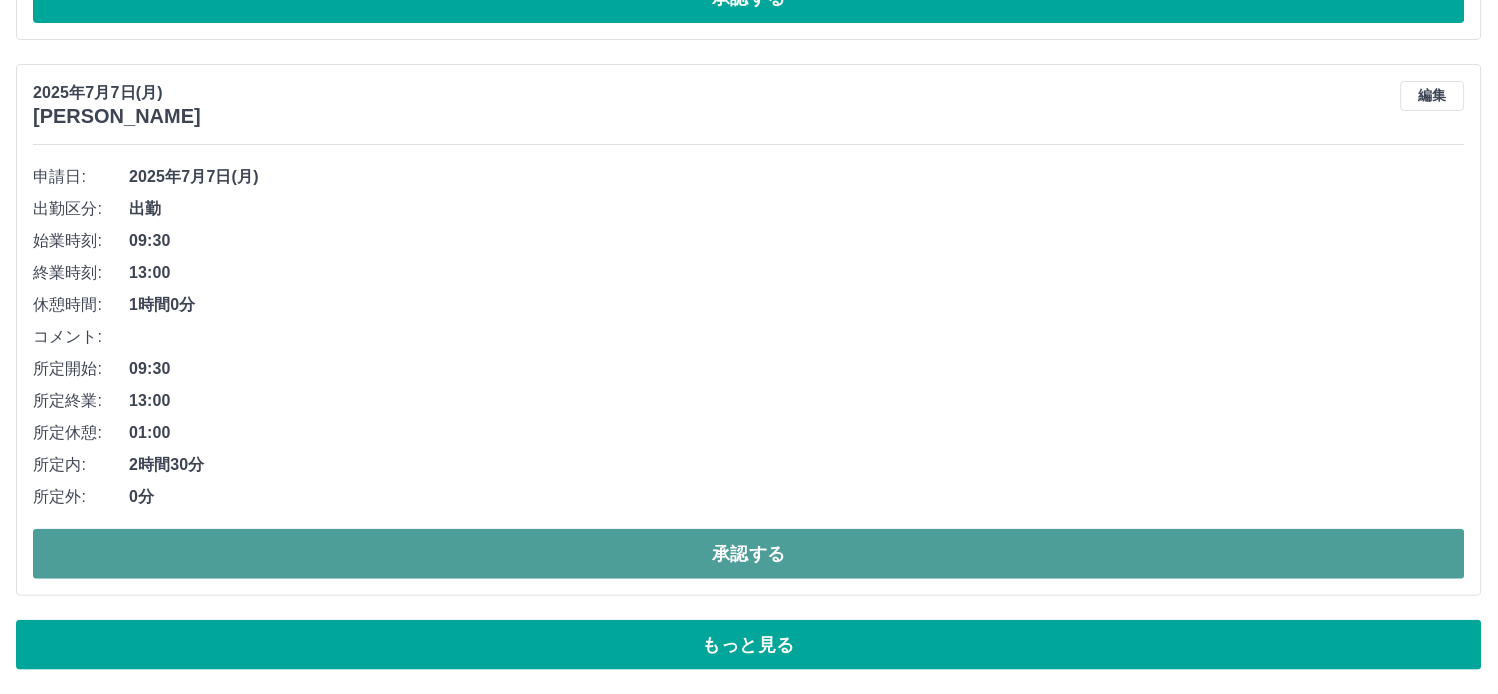 click on "承認する" at bounding box center [749, 554] 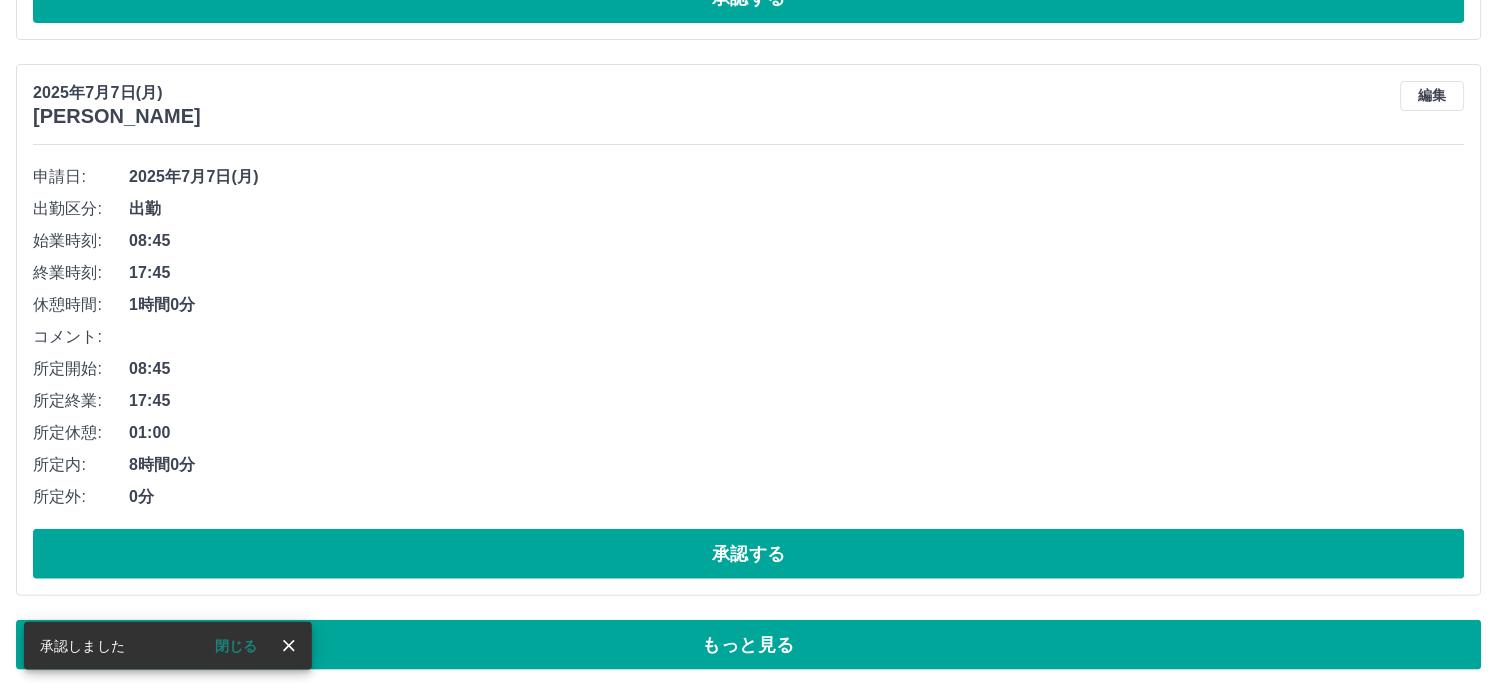 click on "閉じる" at bounding box center [236, 646] 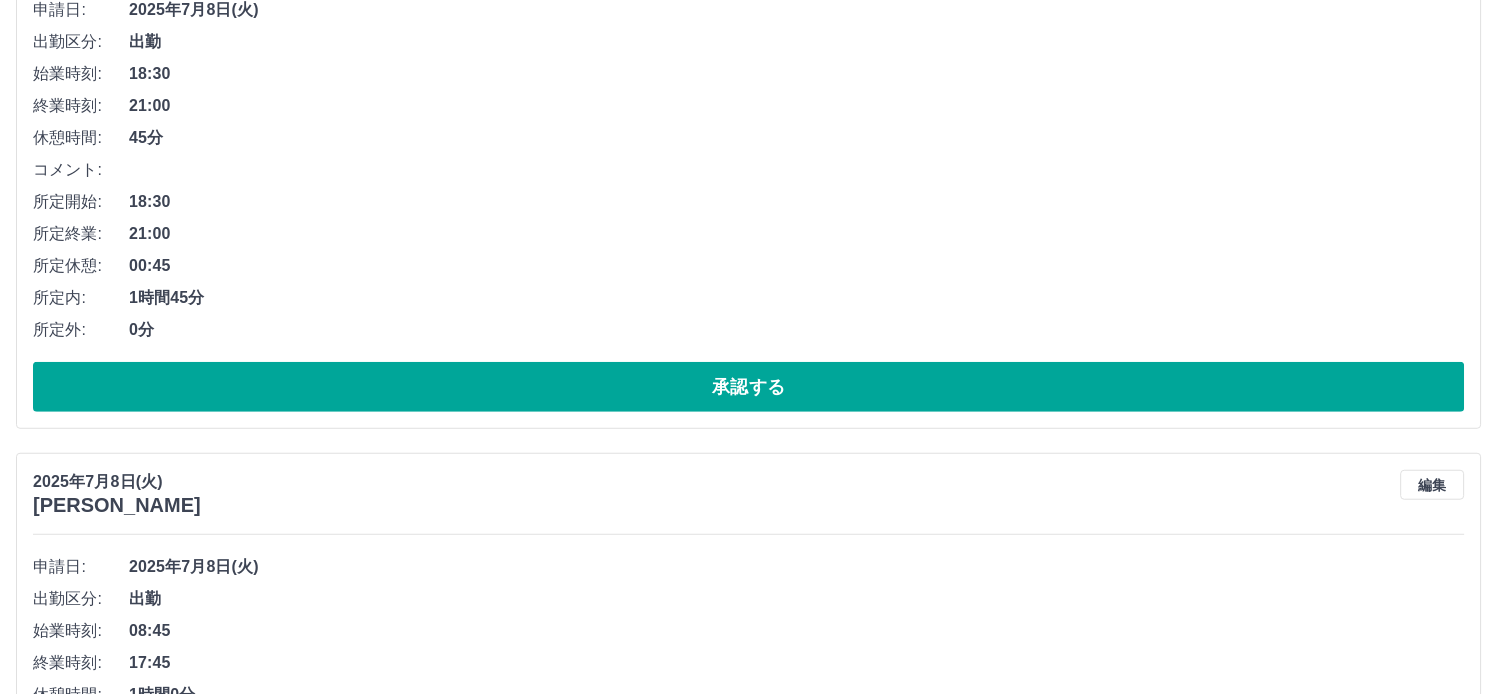 scroll, scrollTop: 6693, scrollLeft: 0, axis: vertical 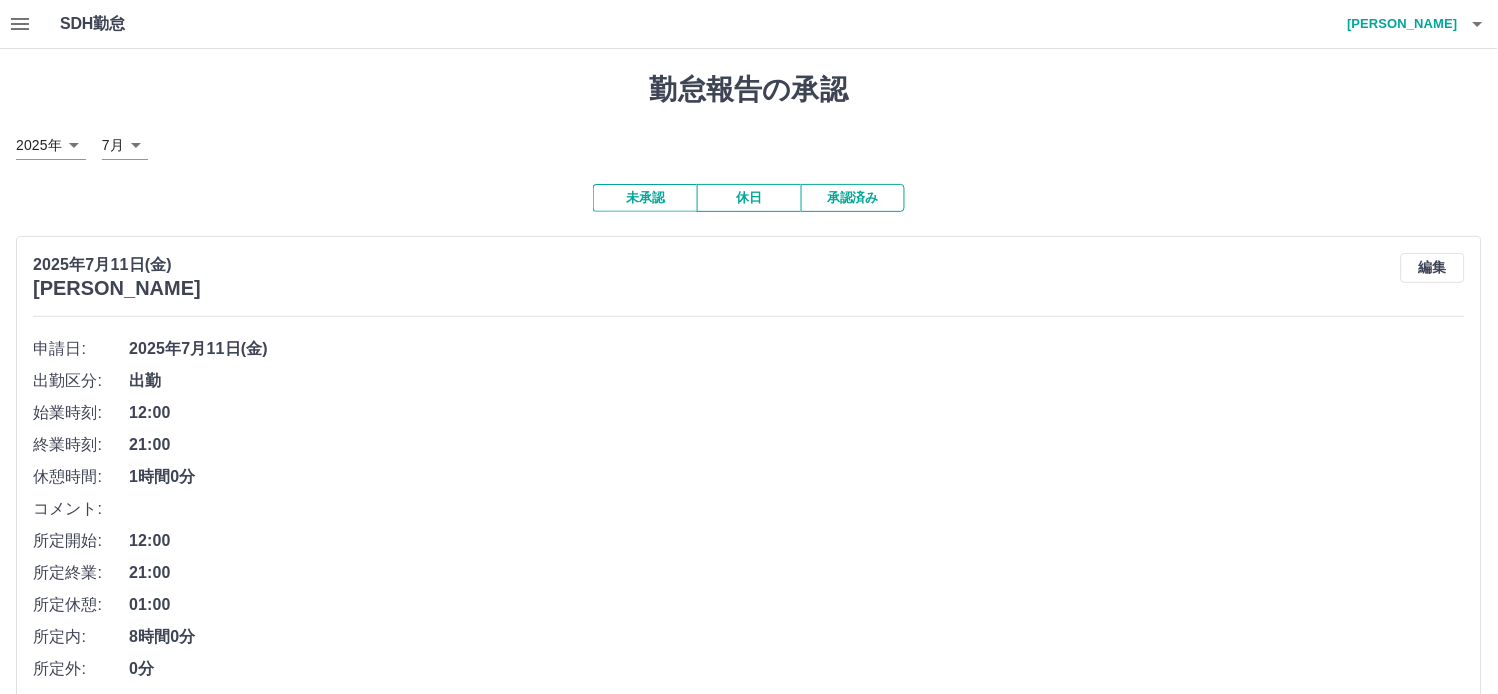 click on "SDH勤怠 [PERSON_NAME] 勤怠報告の承認 [DATE] **** 7月 * 未承認 休日 承認済み [DATE] [PERSON_NAME] 編集 申請日: [DATE] 出勤区分: 出勤 始業時刻: 12:00 終業時刻: 21:00 休憩時間: 1時間0分 コメント: 所定開始: 12:00 所定終業: 21:00 所定休憩: 01:00 所定内: 8時間0分 所定外: 0分 承認する [DATE] [PERSON_NAME] 編集 申請日: [DATE] 出勤区分: 休日 承認する [DATE] [PERSON_NAME] 編集 申請日: [DATE] 出勤区分: 出勤 始業時刻: 09:30 終業時刻: 18:30 休憩時間: 1時間0分 コメント: 所定開始: 09:30 所定終業: 18:30 所定休憩: 01:00 所定内: 8時間0分 所定外: 0分 承認する [DATE] [PERSON_NAME] 編集 申請日: [DATE] 出勤区分: 出勤 始業時刻: 13:00 終業時刻: 18:30 休憩時間: 0分 コメント: 所定開始: 13:00 所定終業: 18:30 所定休憩:" at bounding box center (749, 6245) 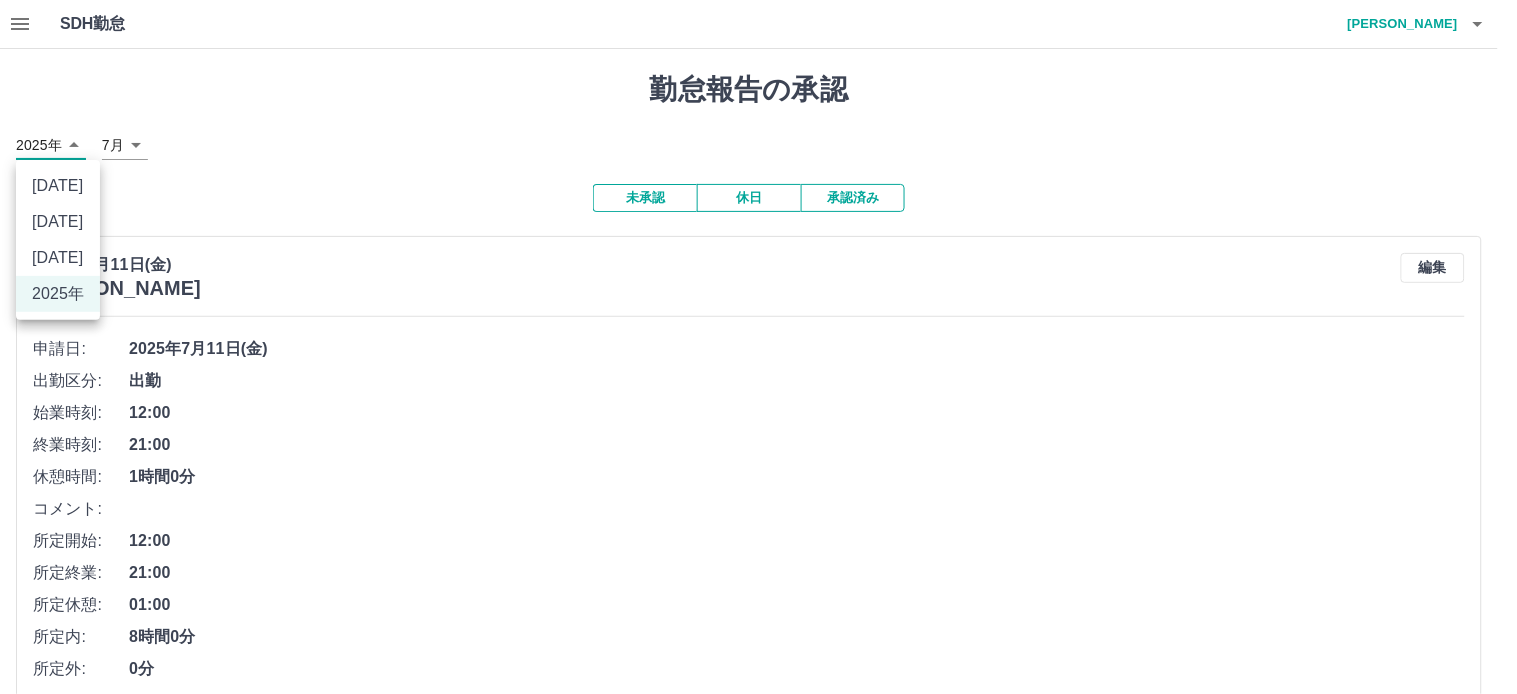 click at bounding box center (758, 347) 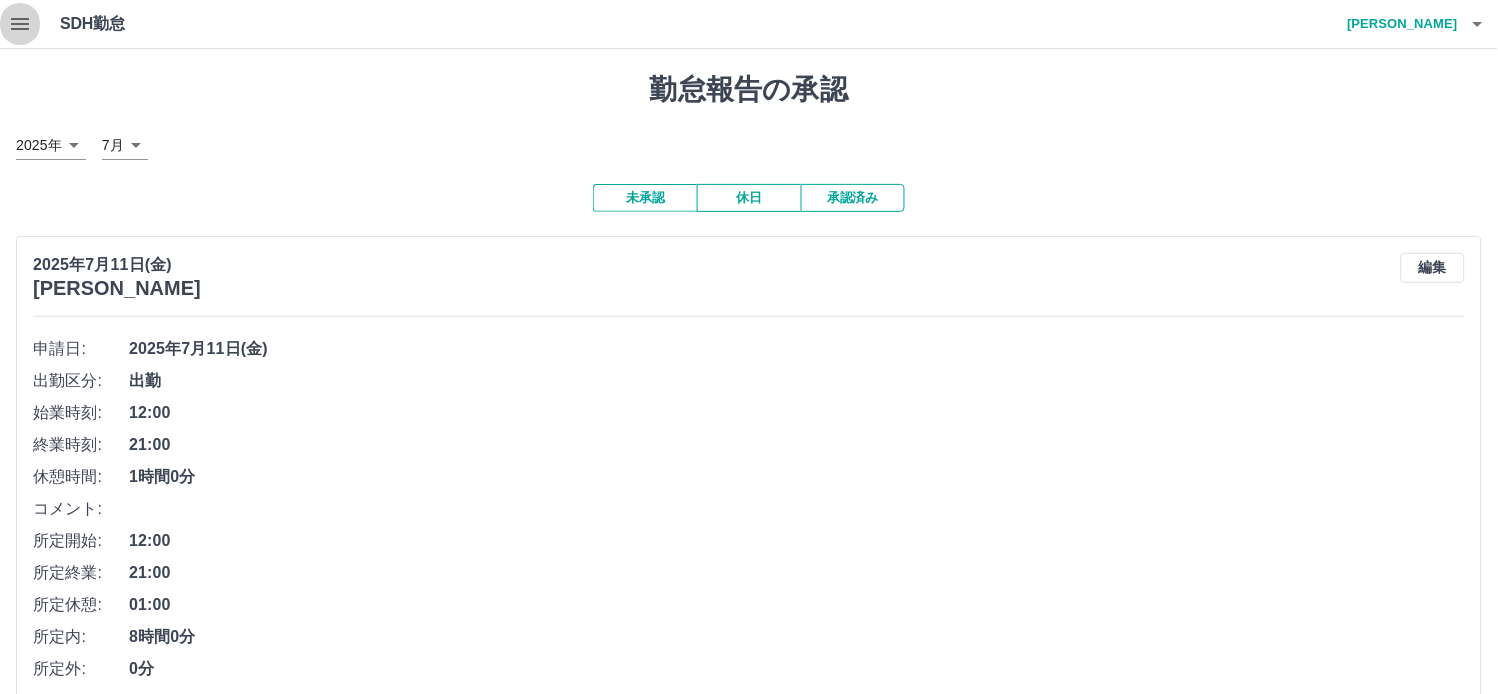 click 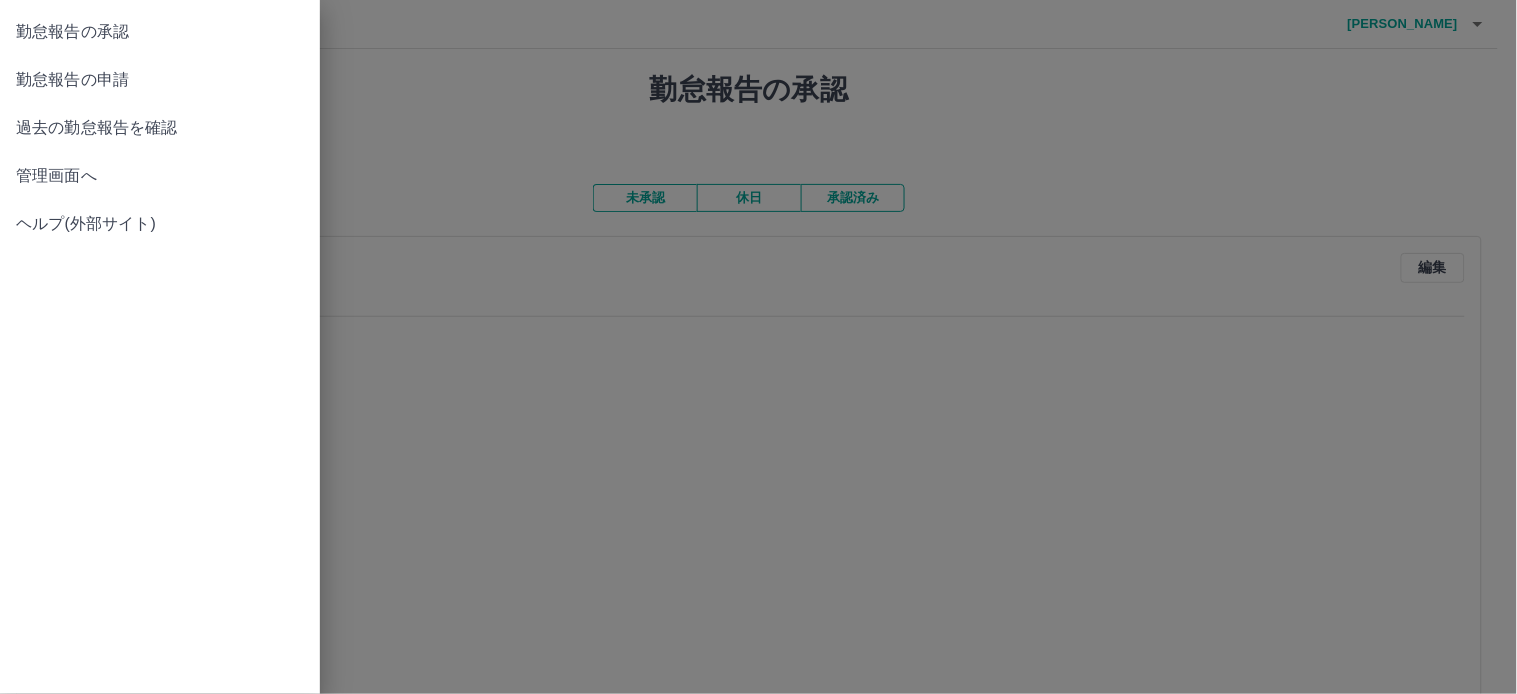 click on "管理画面へ" at bounding box center (160, 176) 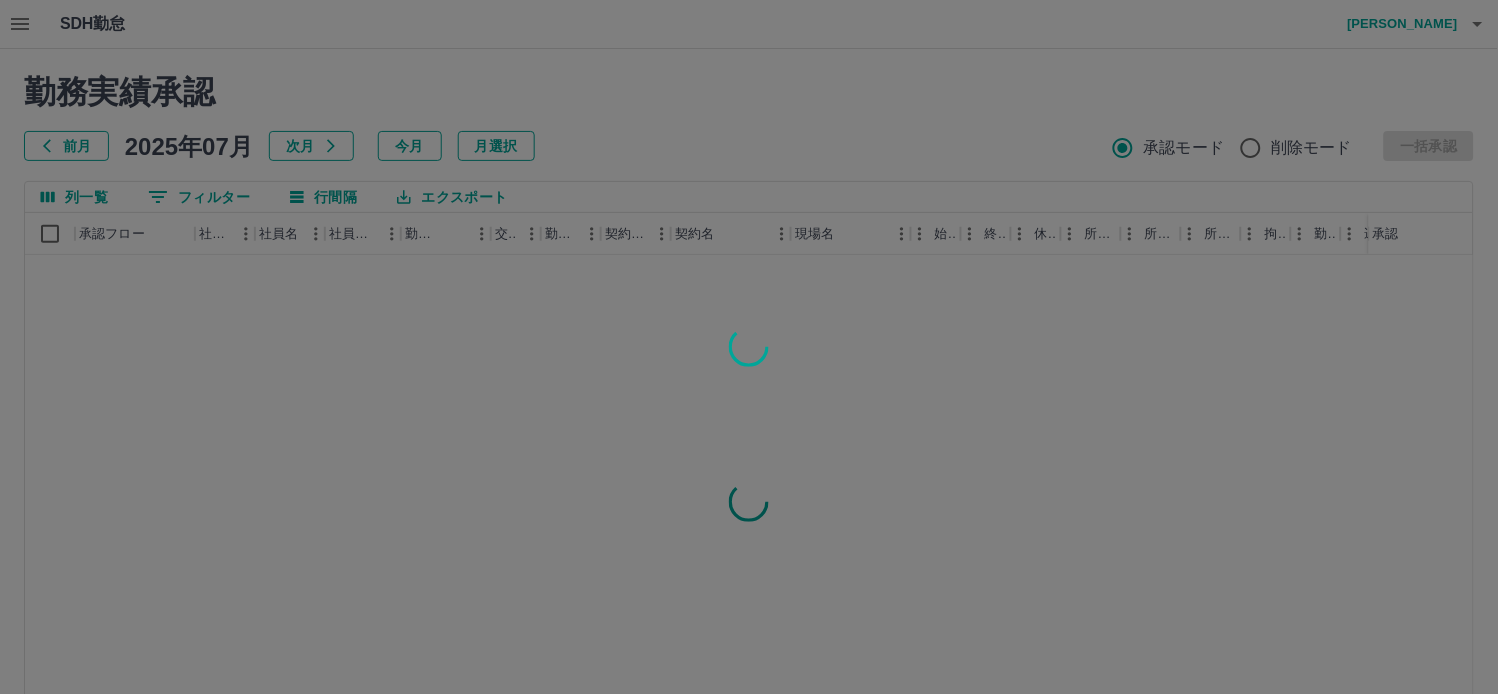 click at bounding box center [749, 347] 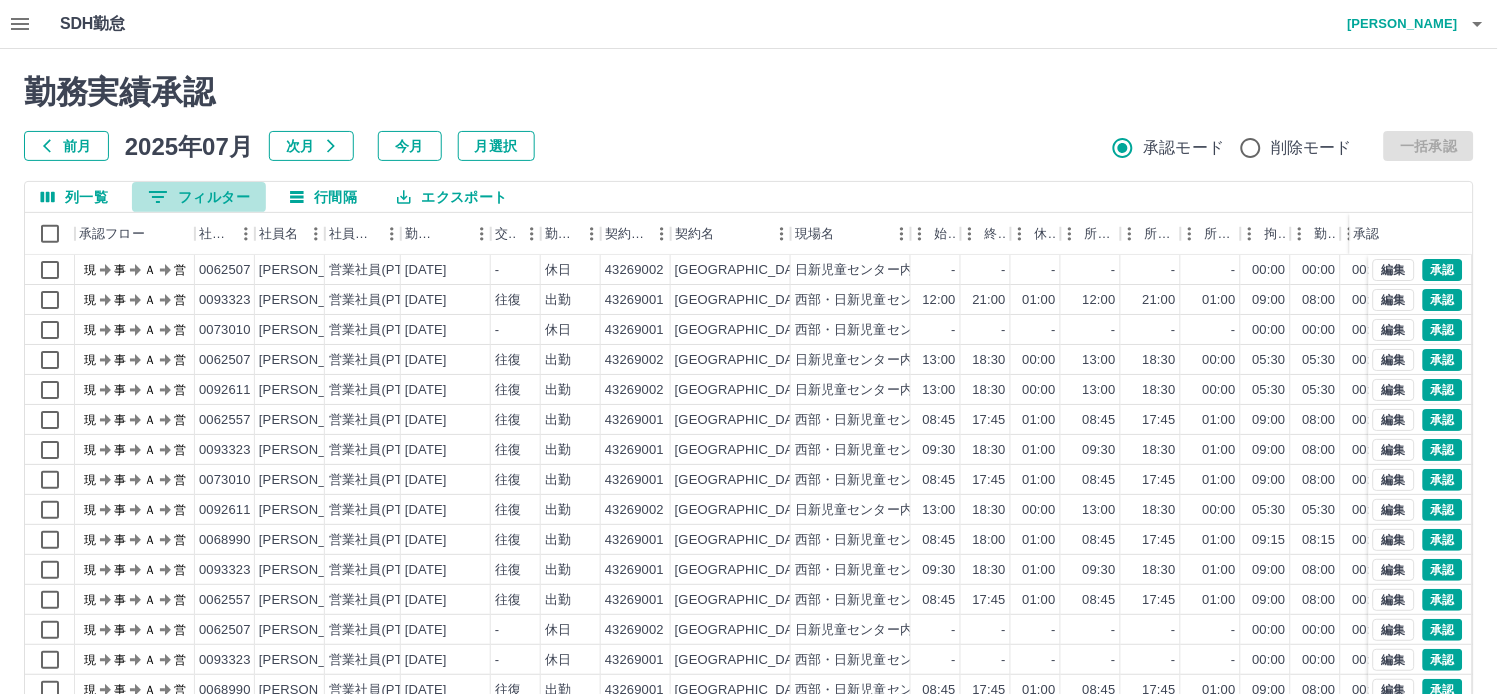click on "0 フィルター" at bounding box center (199, 197) 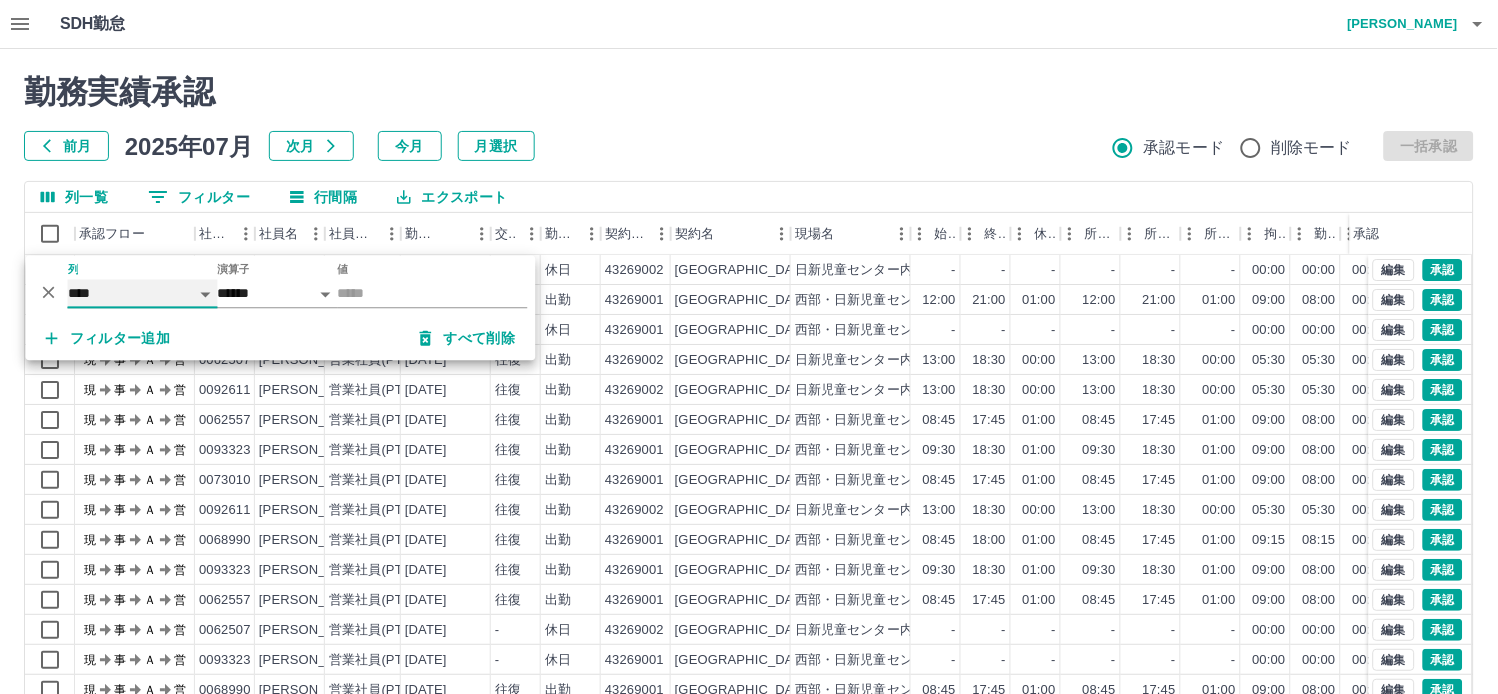 click on "**** *** **** *** *** **** ***** *** *** ** ** ** **** **** **** ** ** *** **** *****" at bounding box center [143, 294] 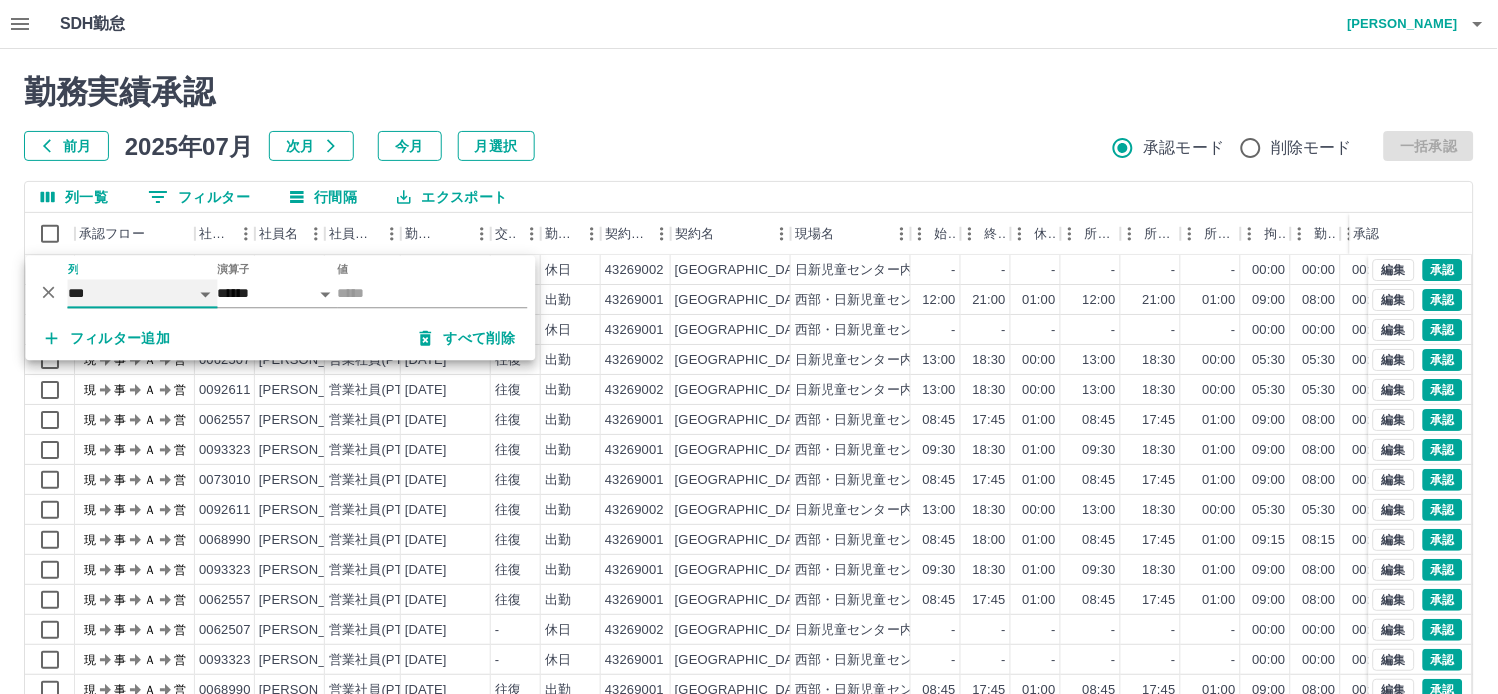 click on "**** *** **** *** *** **** ***** *** *** ** ** ** **** **** **** ** ** *** **** *****" at bounding box center [143, 294] 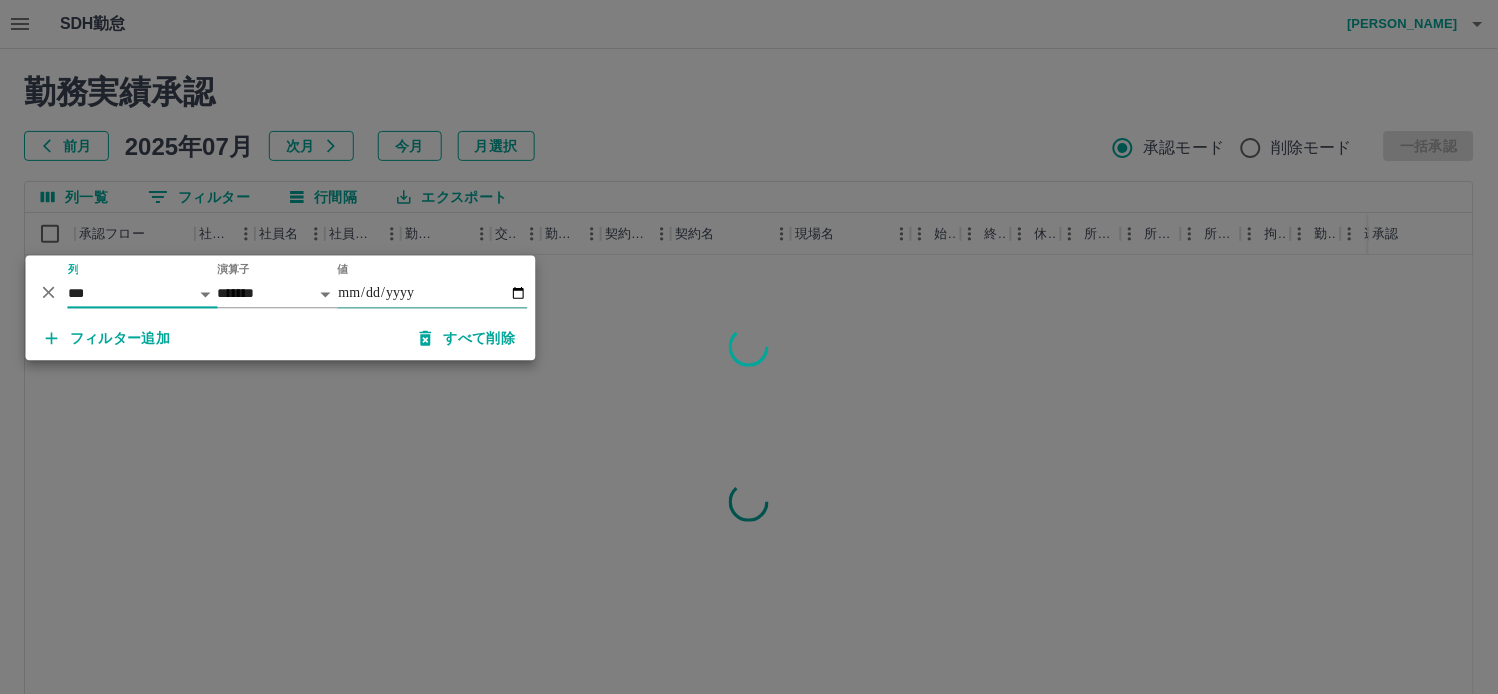 click on "値" at bounding box center (433, 294) 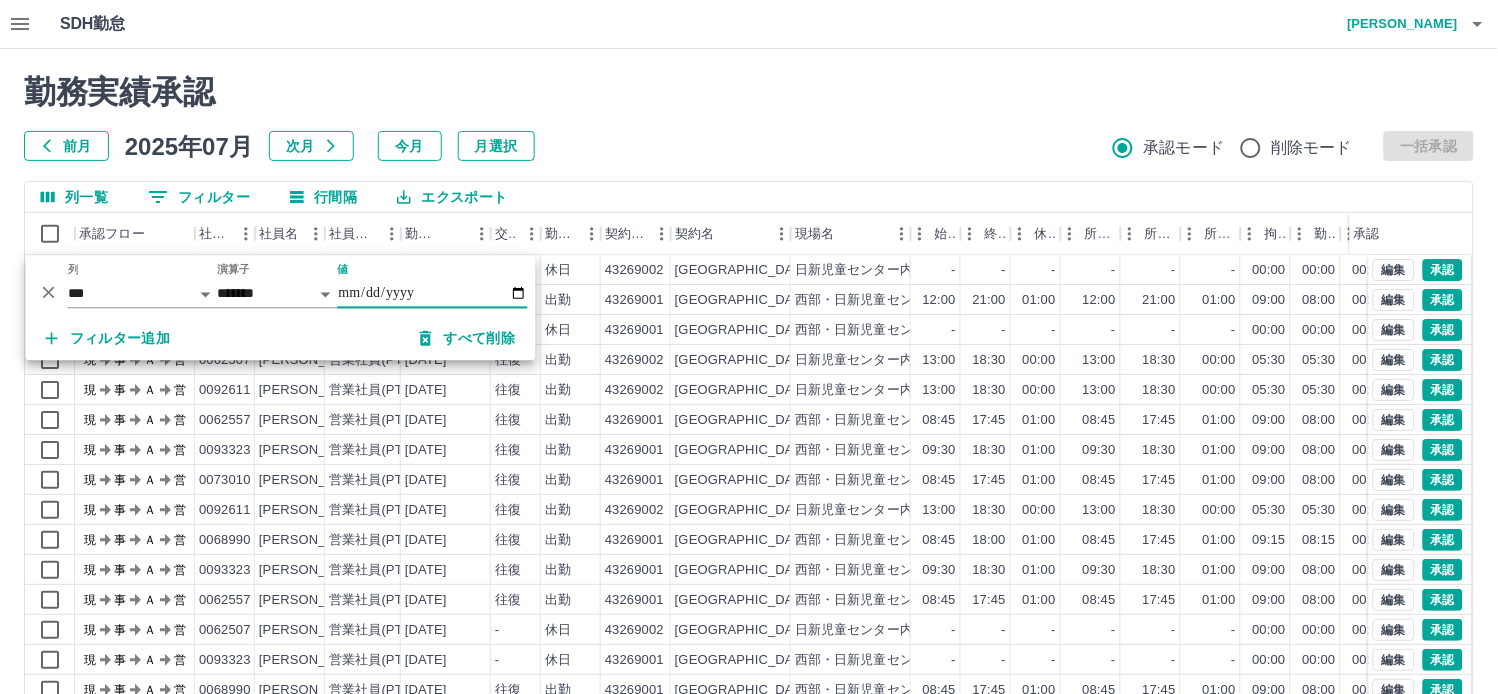 type on "**********" 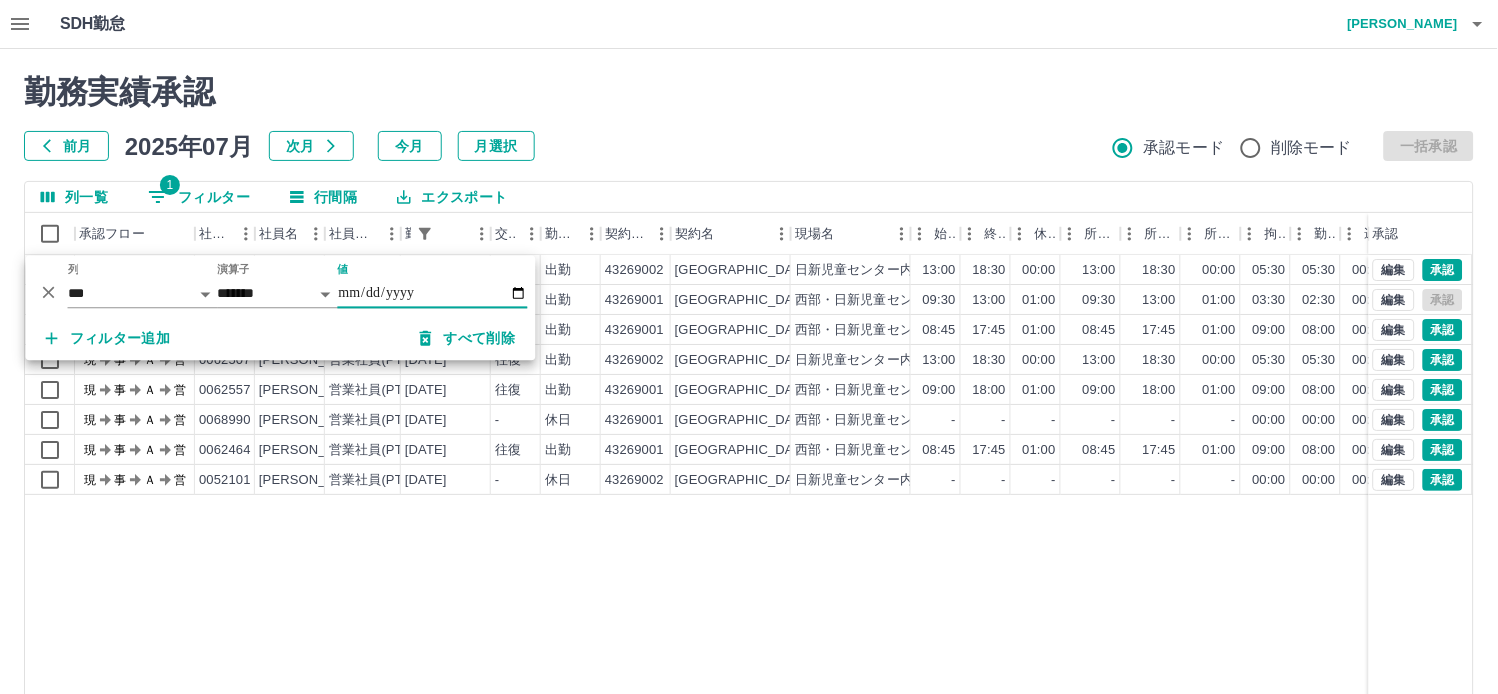 click on "勤務実績承認 前月 [DATE] 次月 今月 月選択 承認モード 削除モード 一括承認 列一覧 1 フィルター 行間隔 エクスポート 承認フロー 社員番号 社員名 社員区分 勤務日 交通費 勤務区分 契約コード 契約名 現場名 始業 終業 休憩 所定開始 所定終業 所定休憩 拘束 勤務 遅刻等 コメント ステータス 承認 現 事 Ａ 営 0093323 [PERSON_NAME] 営業社員(PT契約) [DATE] 往復 出勤 43269002 [GEOGRAPHIC_DATA] 日[GEOGRAPHIC_DATA]内　児童クラブ 13:00 18:30 00:00 13:00 18:30 00:00 05:30 05:30 00:00 現場責任者承認待 現 事 Ａ 営 0093323 [PERSON_NAME] 営業社員(PT契約) [DATE] 往復 出勤 43269001 [GEOGRAPHIC_DATA] 西部・[GEOGRAPHIC_DATA] 09:30 13:00 01:00 09:30 13:00 01:00 03:30 02:30 00:00 事務担当者承認待 現 事 Ａ 営 0073010 [PERSON_NAME] 営業社員(PT契約) [DATE] 往復 出勤 43269001 [GEOGRAPHIC_DATA] 西部・[GEOGRAPHIC_DATA] 08:45 17:45 現" at bounding box center (749, 447) 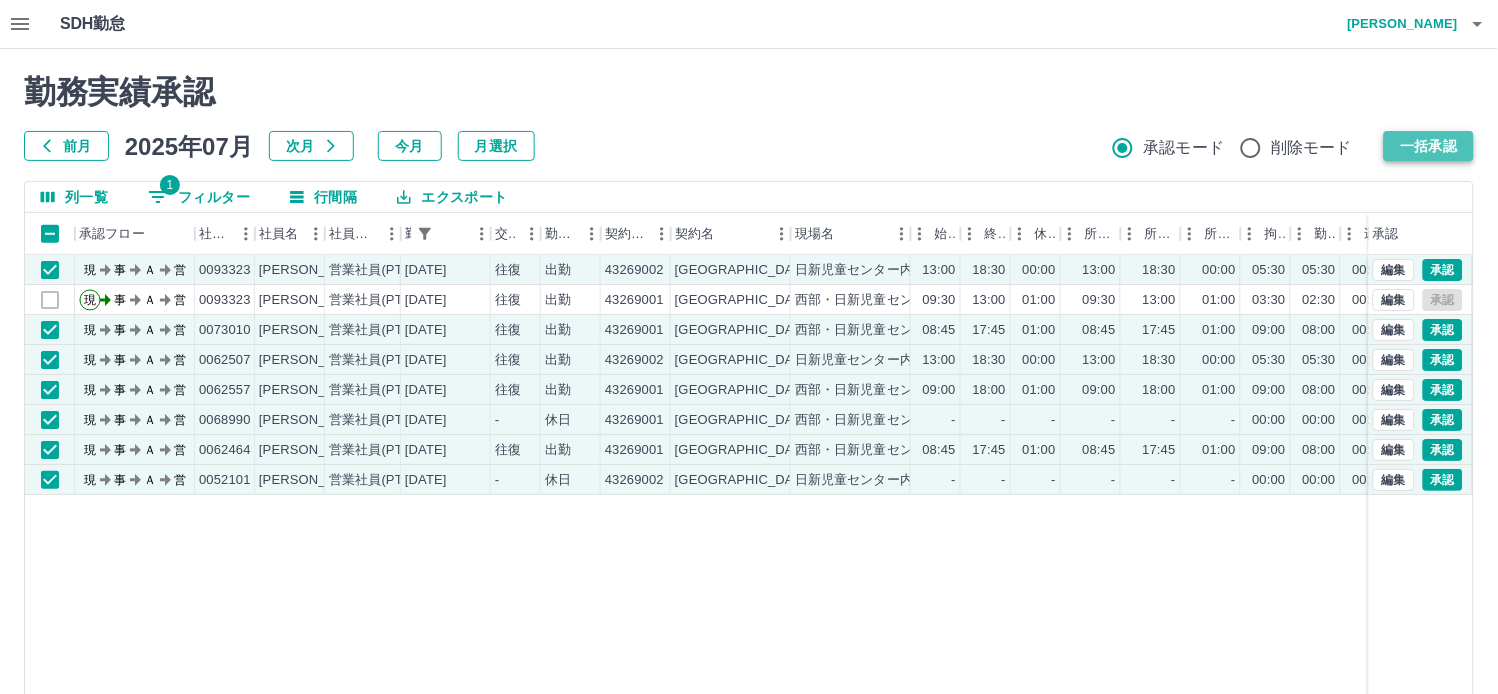 click on "一括承認" at bounding box center (1429, 146) 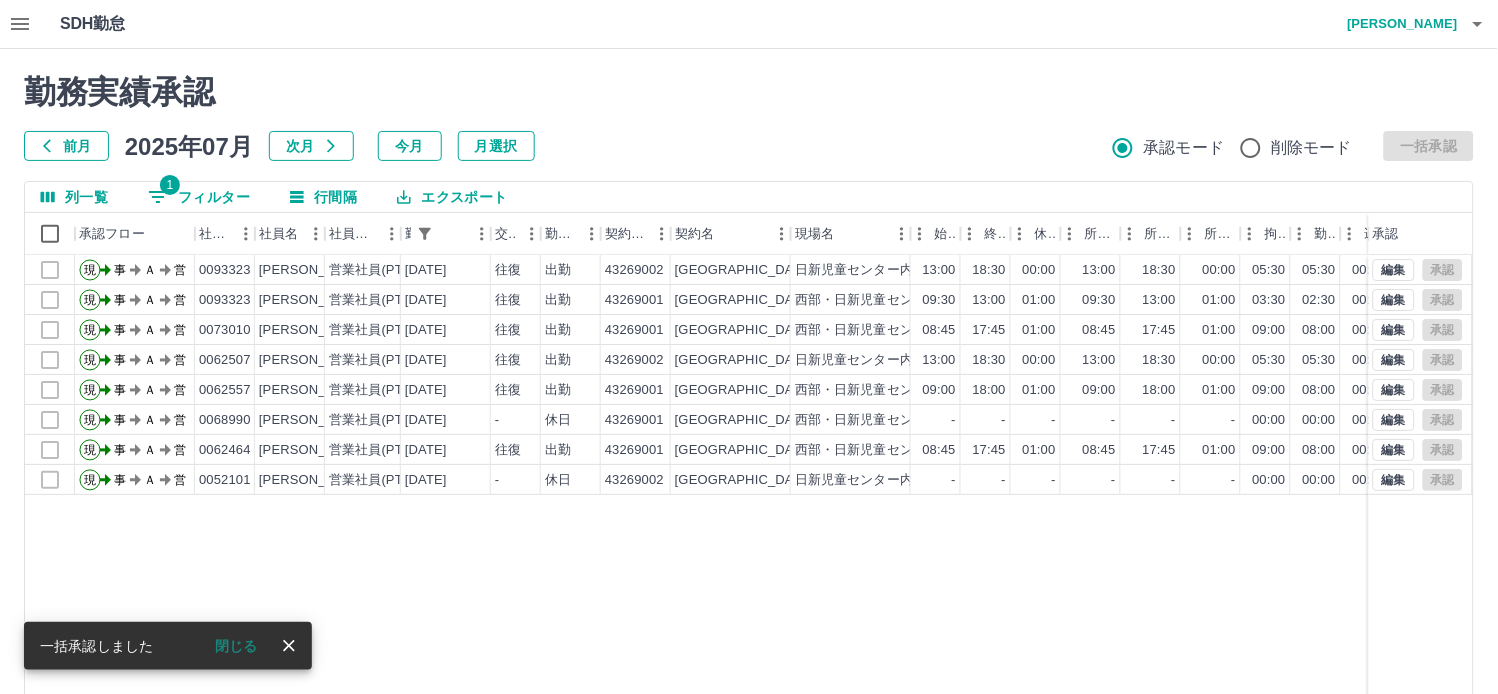 click on "一括承認しました 閉じる" at bounding box center [168, 646] 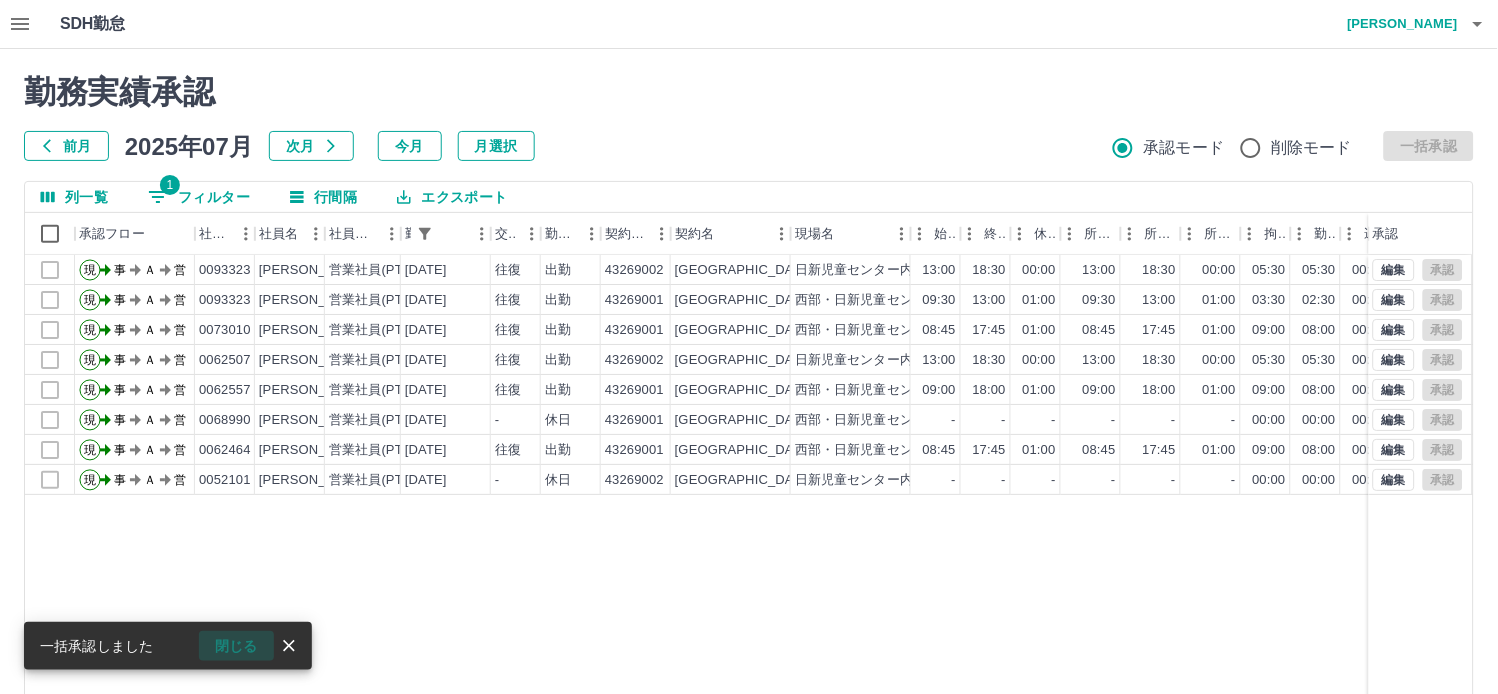 click on "閉じる" at bounding box center [236, 646] 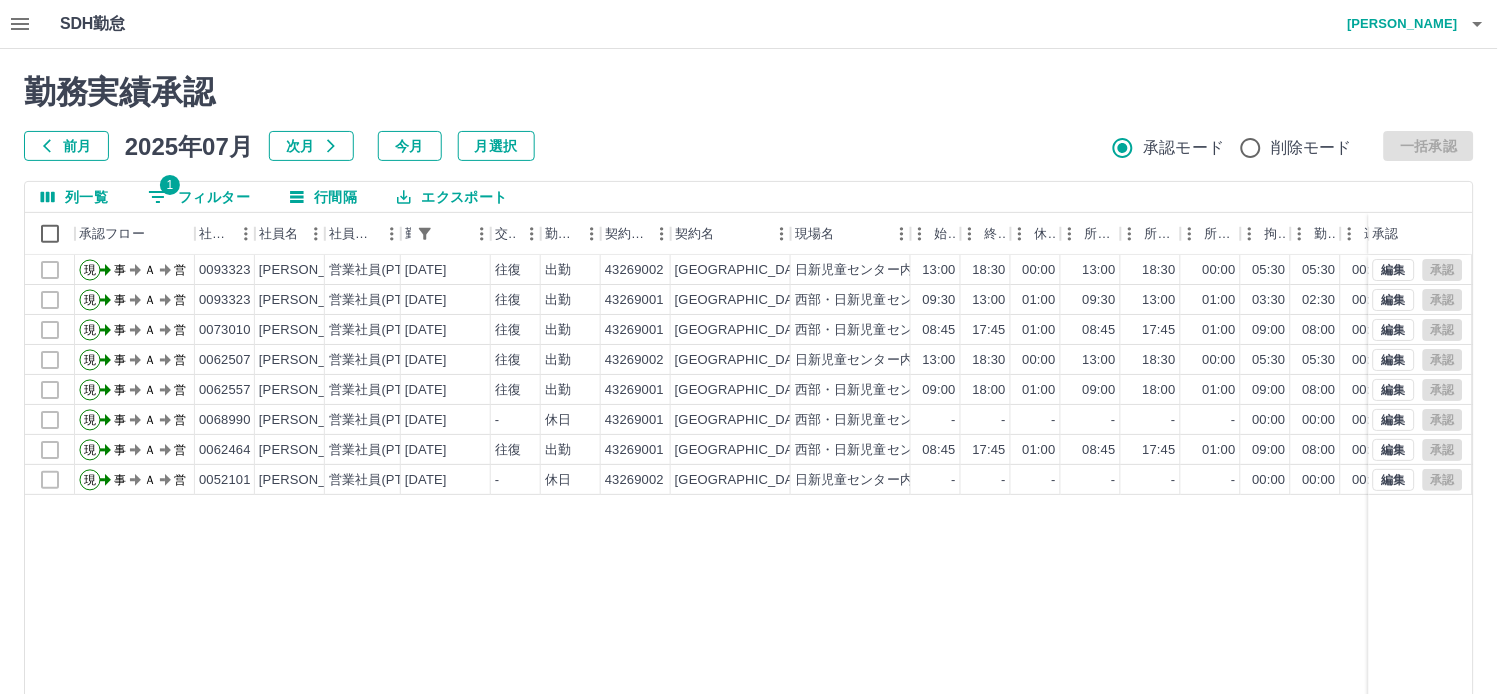 click on "1 フィルター" at bounding box center [199, 197] 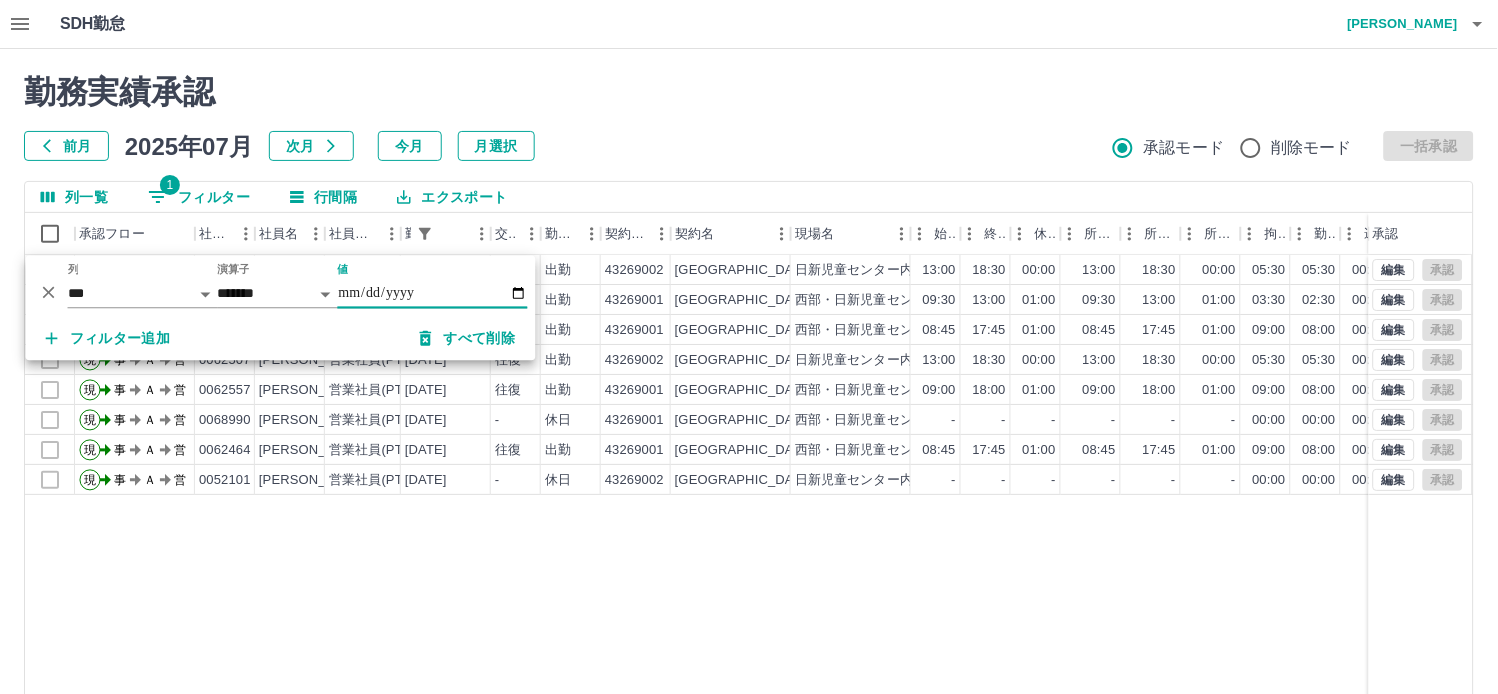 click on "**********" at bounding box center (433, 294) 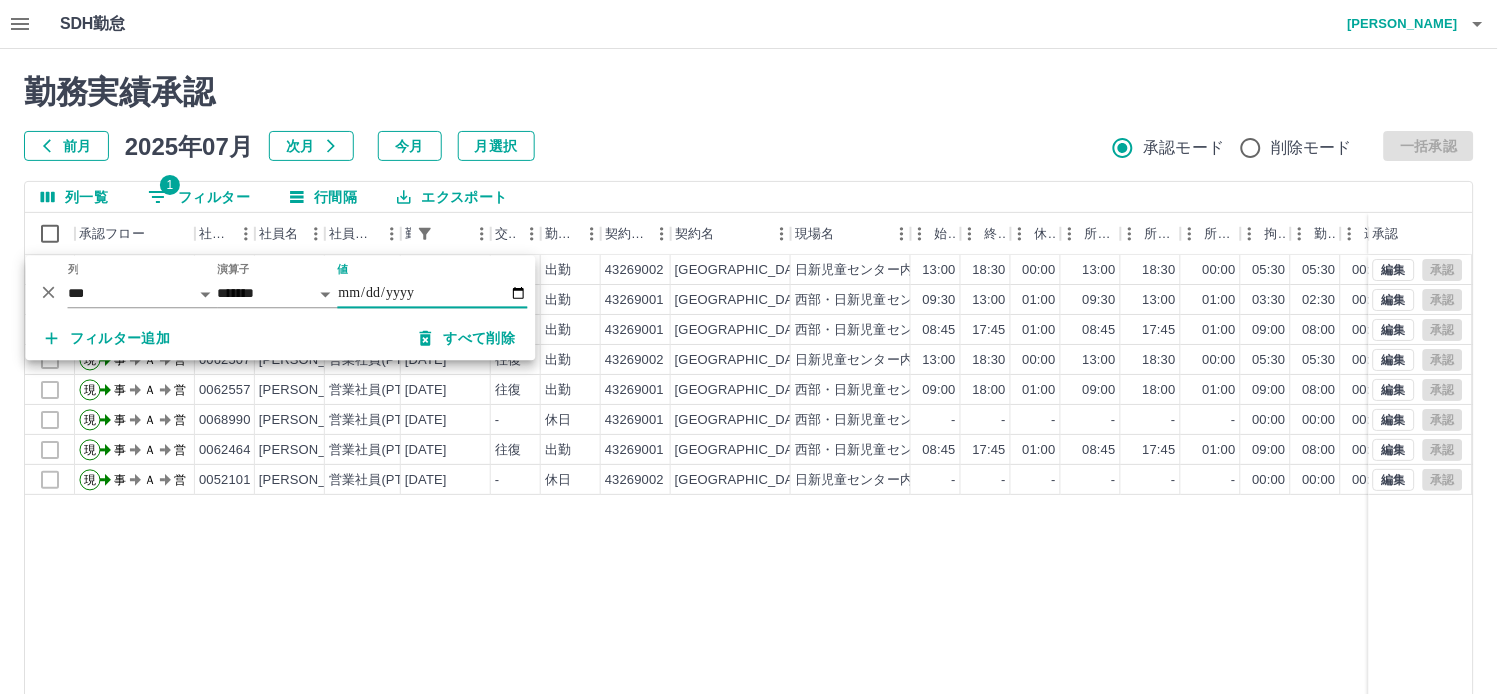 type on "**********" 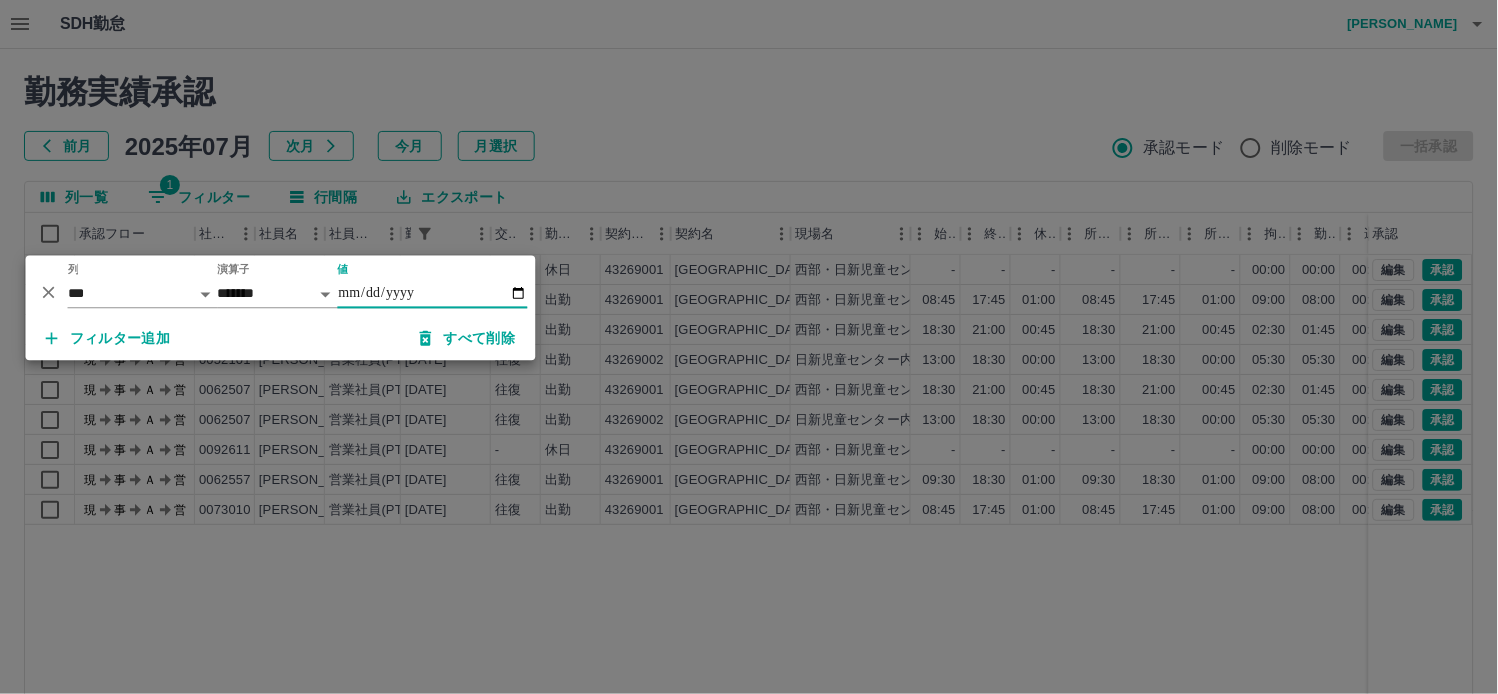 click at bounding box center [749, 347] 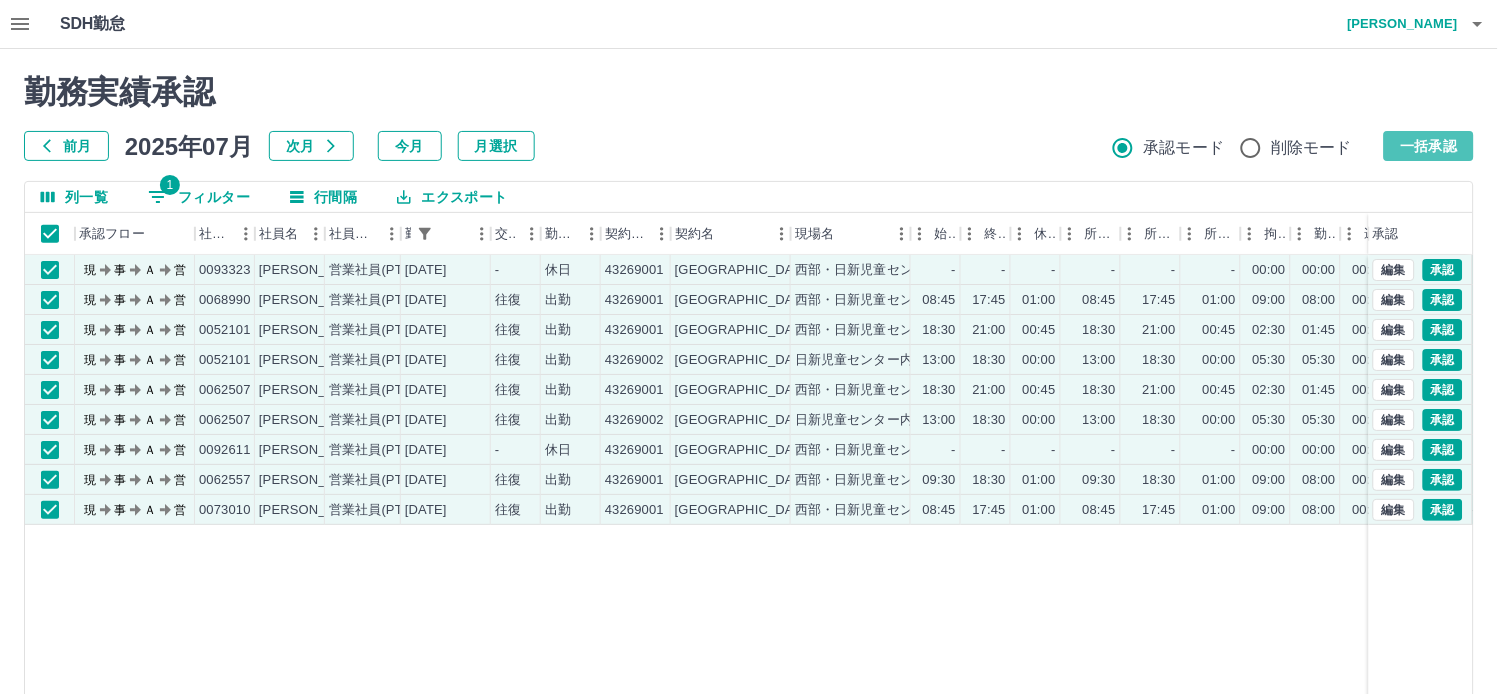 drag, startPoint x: 1406, startPoint y: 144, endPoint x: 538, endPoint y: 616, distance: 988.0324 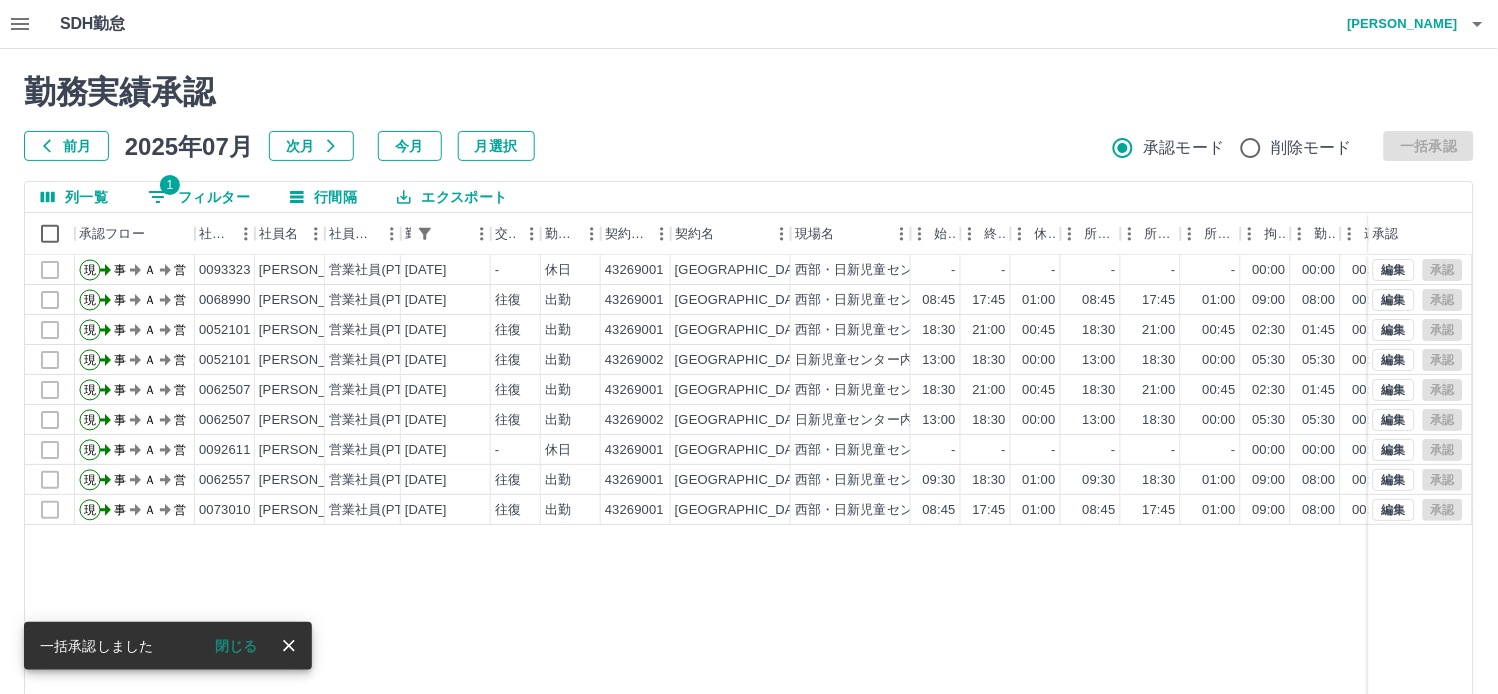 click on "閉じる" at bounding box center [236, 646] 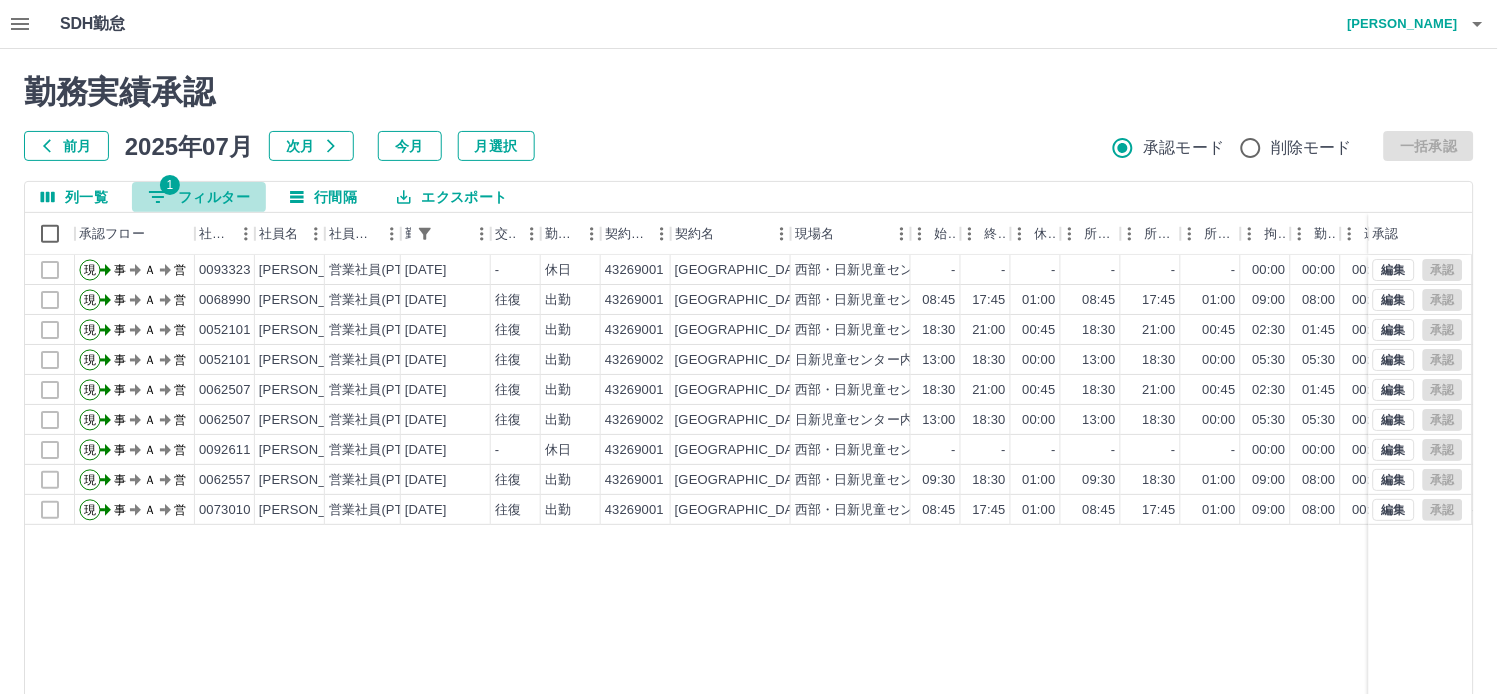 click on "1 フィルター" at bounding box center (199, 197) 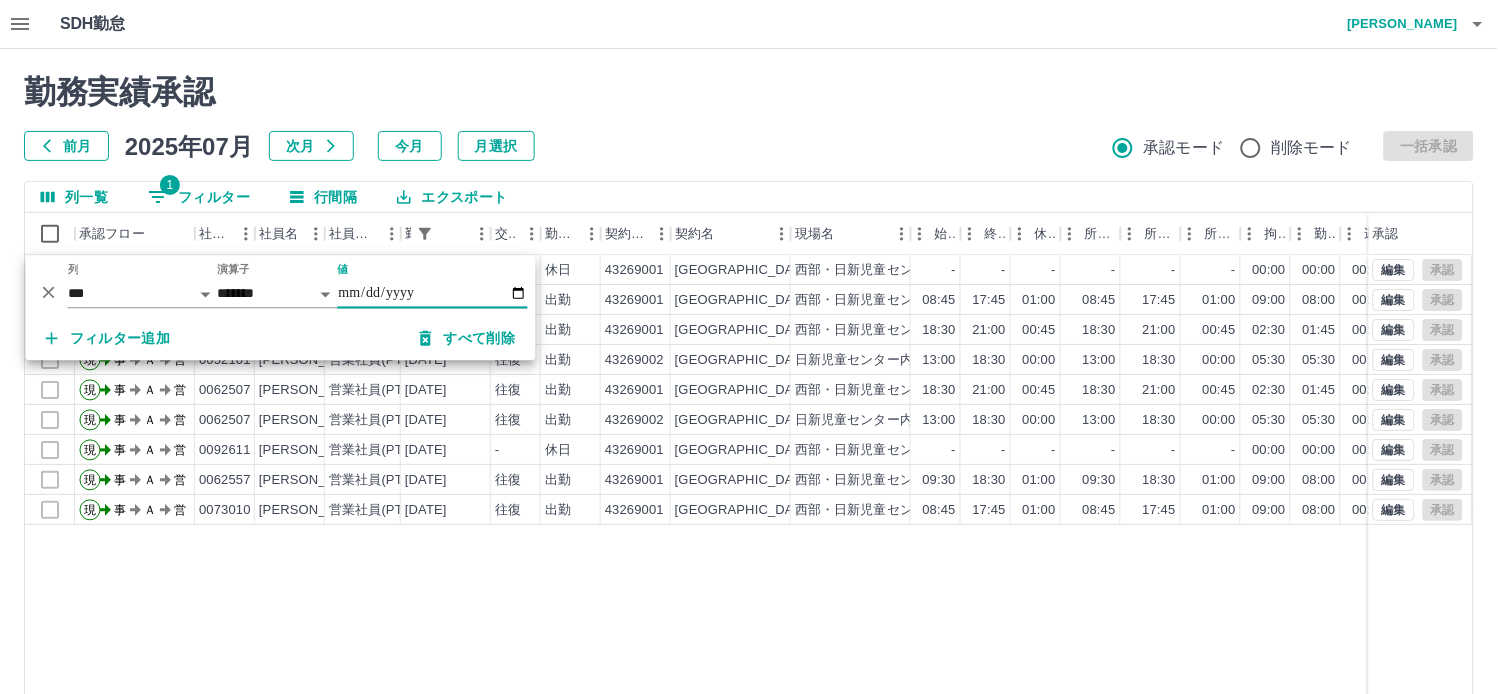 click on "**********" at bounding box center (433, 294) 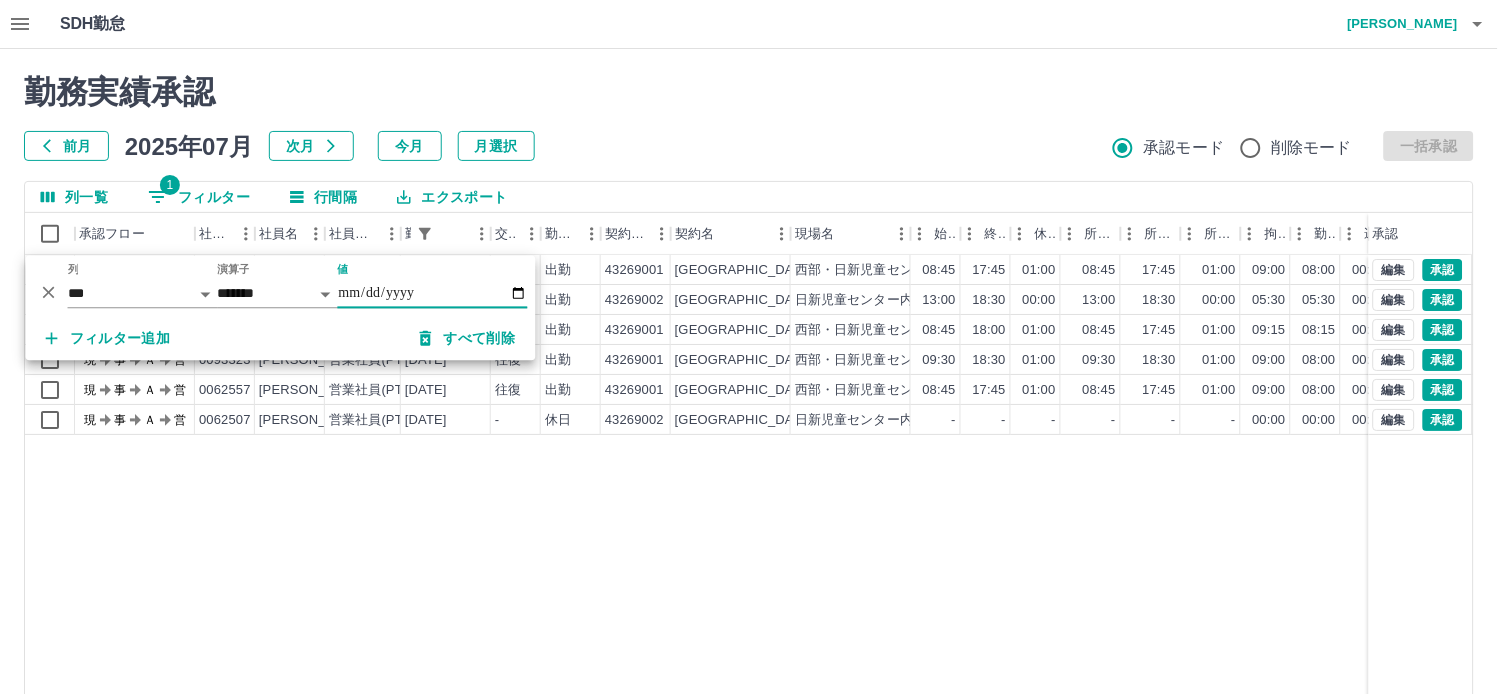 click on "SDH勤怠 [PERSON_NAME]" at bounding box center (749, 24) 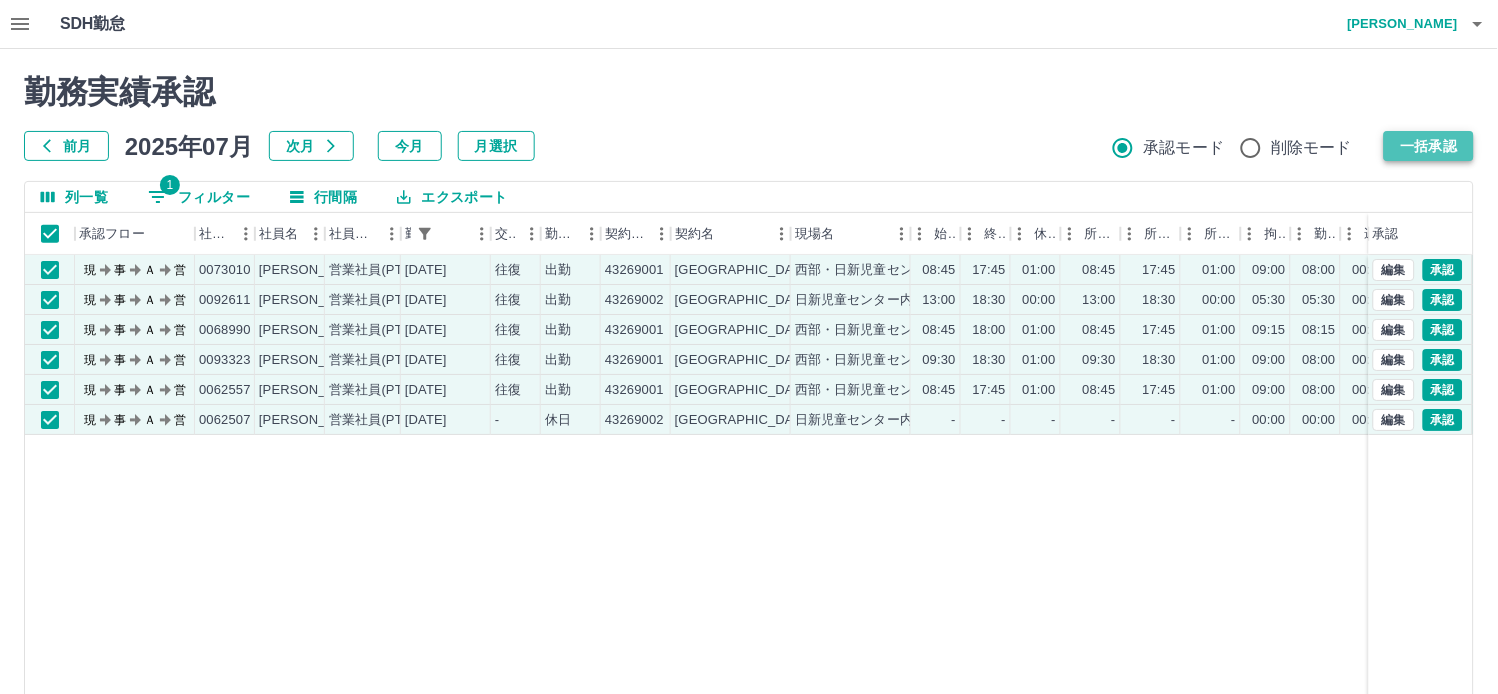 click on "一括承認" at bounding box center (1429, 146) 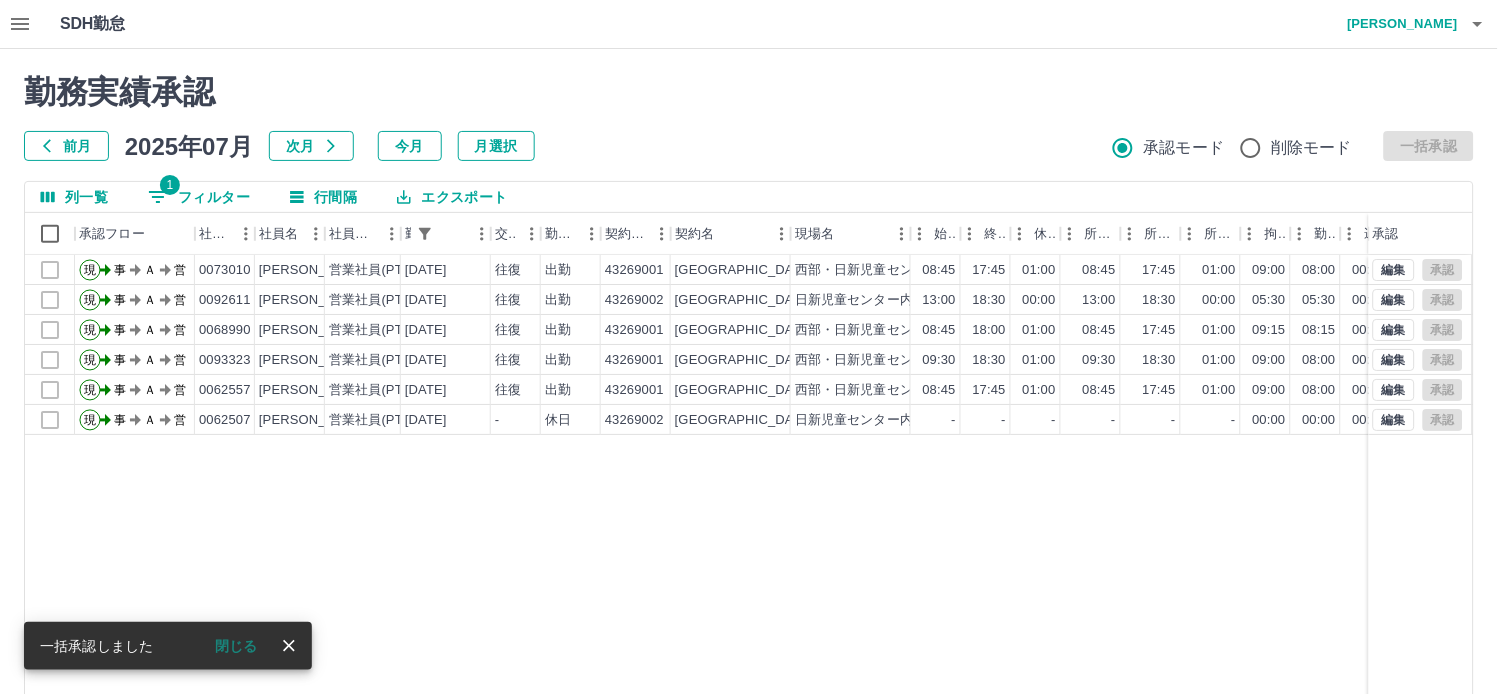 click on "閉じる" at bounding box center [236, 646] 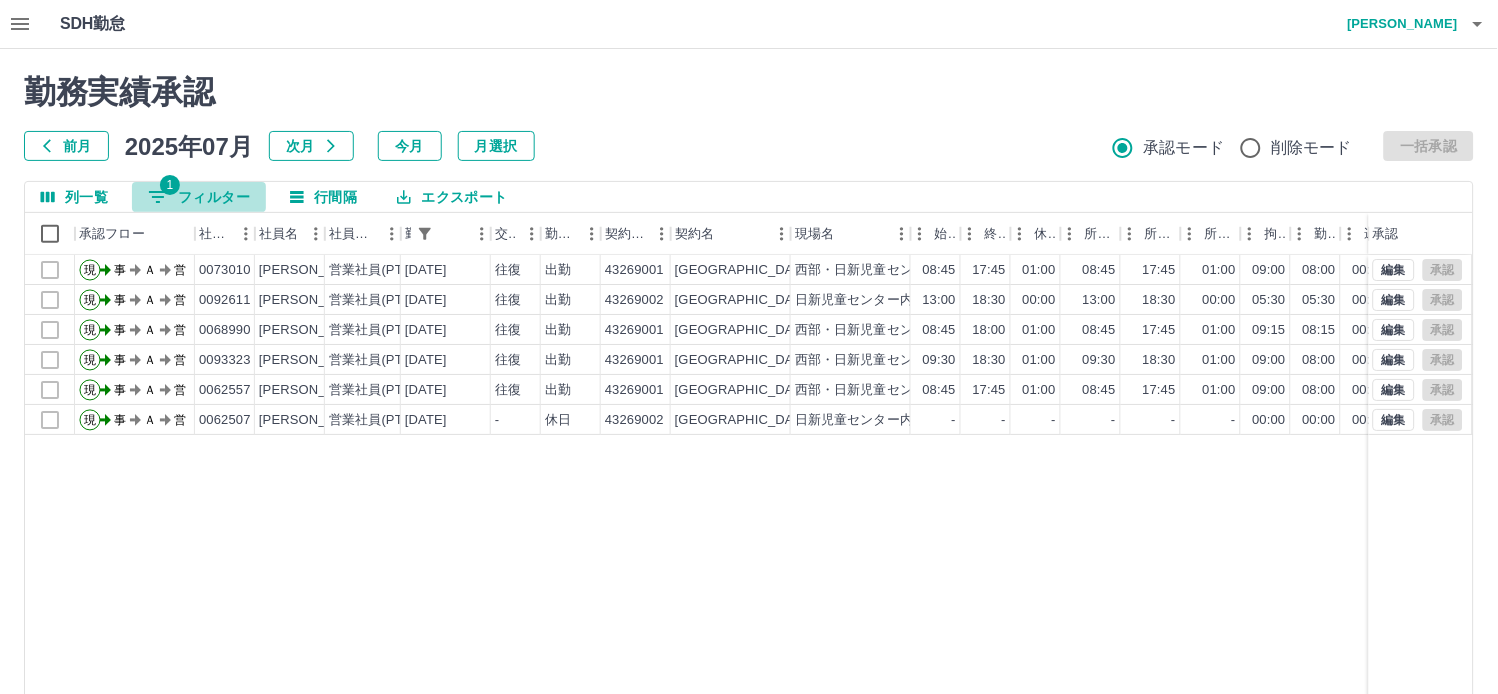 click on "1 フィルター" at bounding box center [199, 197] 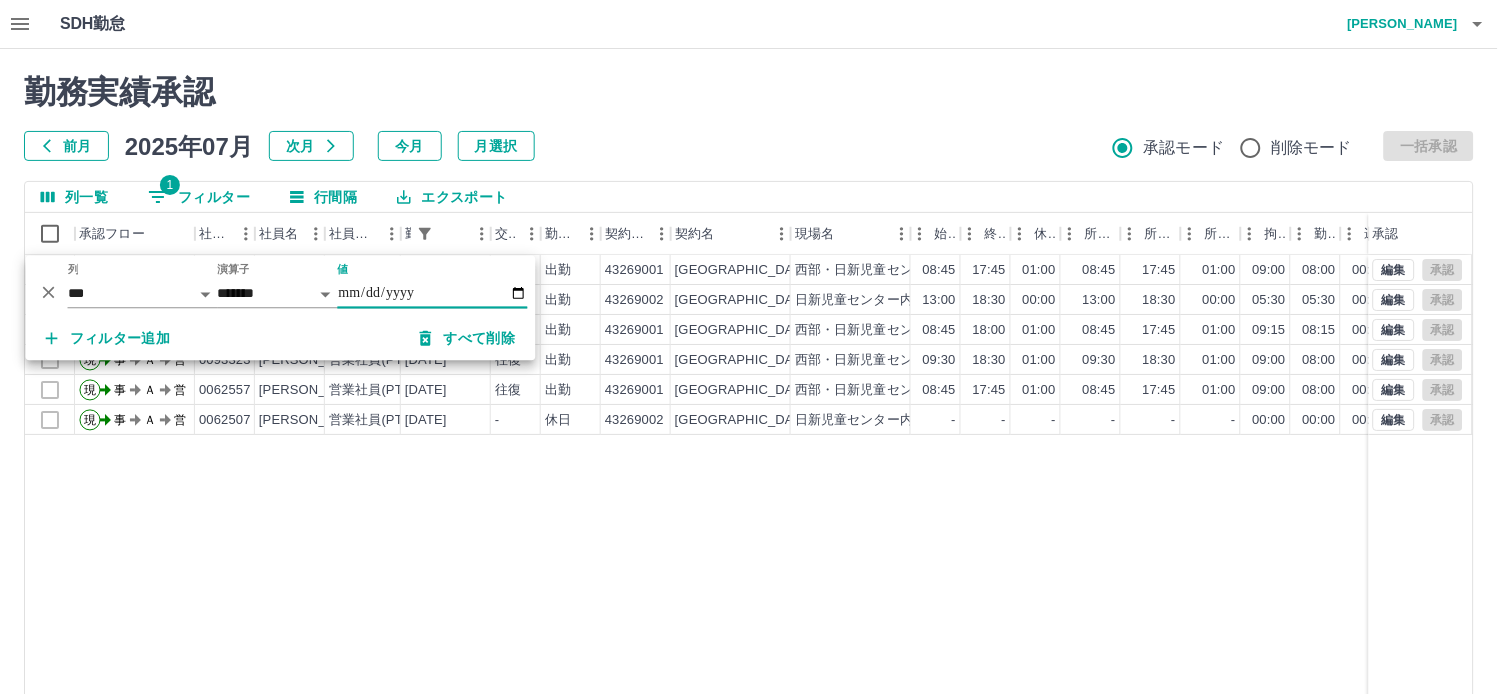 click on "**********" at bounding box center [433, 294] 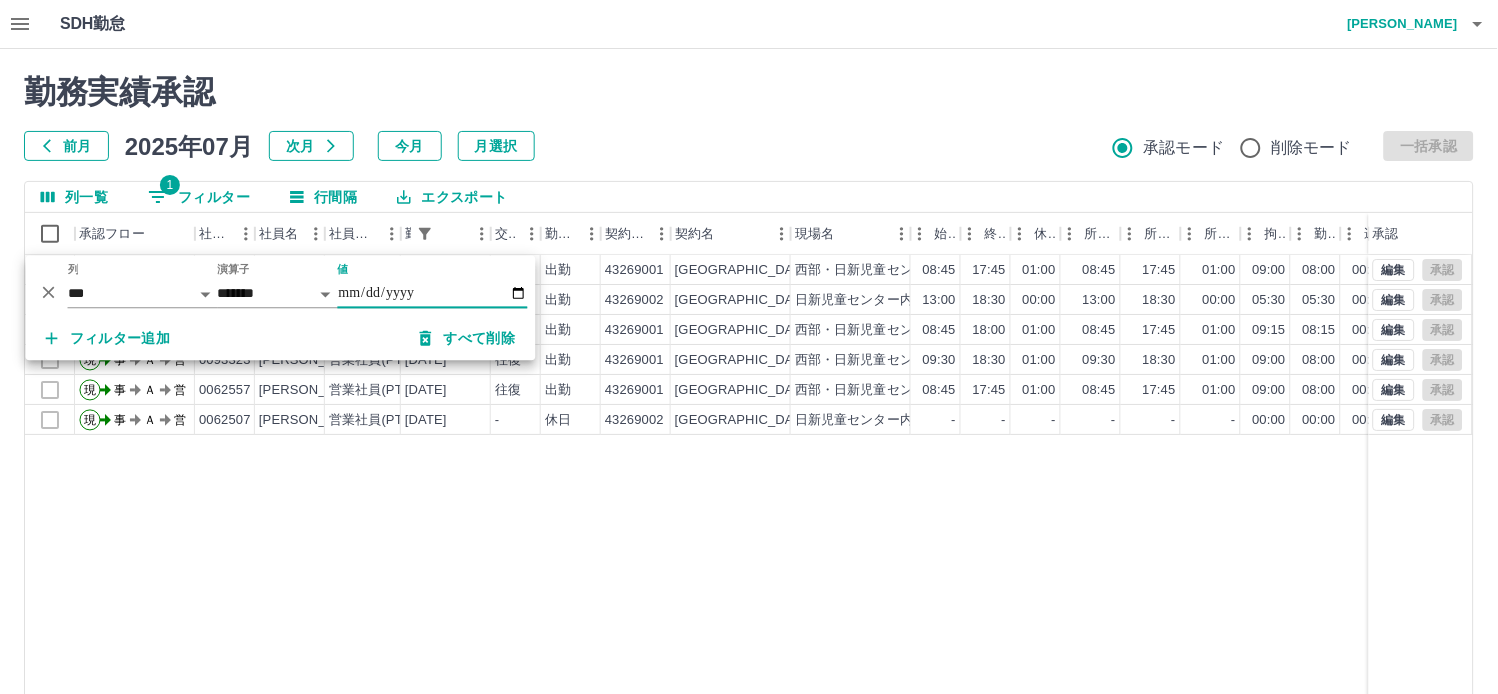 type on "**********" 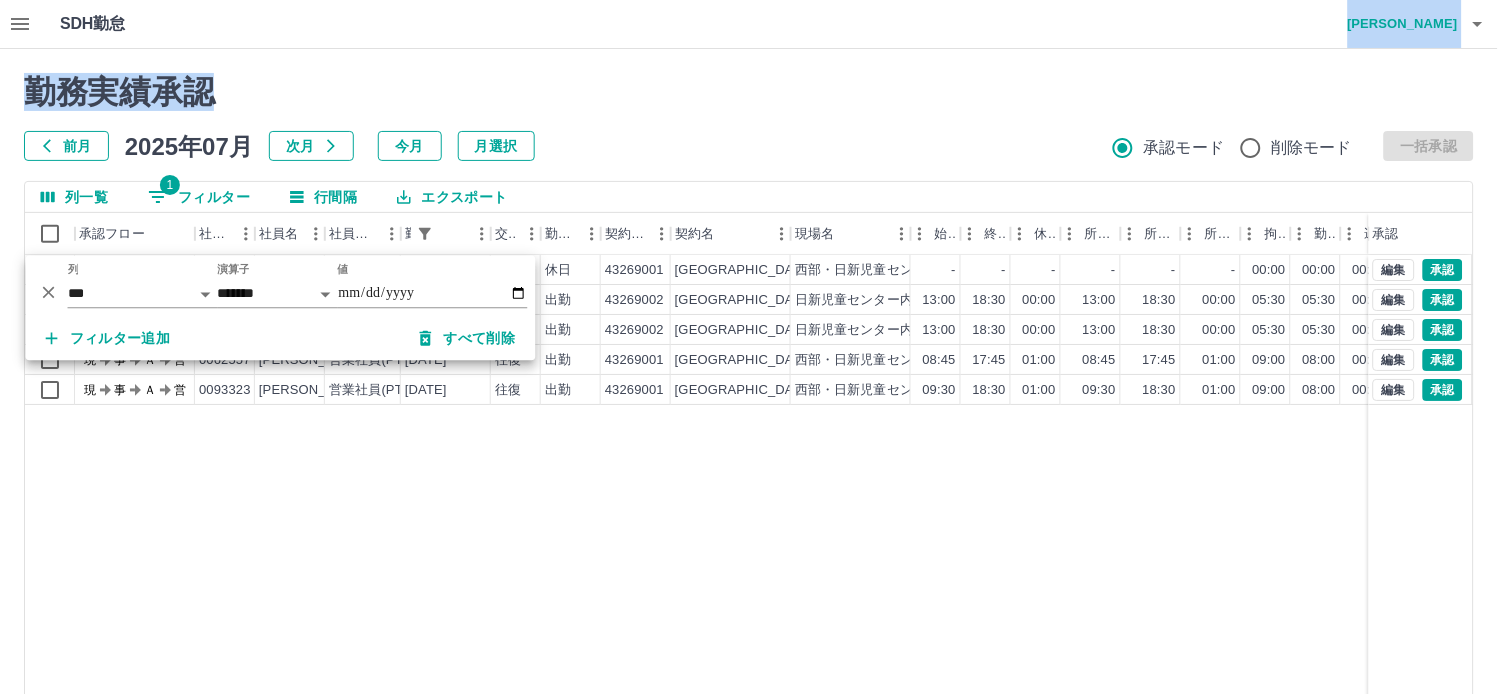 click on "SDH勤怠 [PERSON_NAME] 勤務実績承認 前月 [DATE] 次月 今月 月選択 承認モード 削除モード 一括承認 列一覧 1 フィルター 行間隔 エクスポート 承認フロー 社員番号 社員名 社員区分 勤務日 交通費 勤務区分 契約コード 契約名 現場名 始業 終業 休憩 所定開始 所定終業 所定休憩 拘束 勤務 遅刻等 コメント ステータス 承認 現 事 Ａ 営 0073010 [PERSON_NAME] 営業社員(PT契約) [DATE]  -  休日 43269001 [GEOGRAPHIC_DATA] 西部・日新児童センター - - - - - - 00:00 00:00 00:00 現場責任者承認待 現 事 Ａ 営 0062507 [PERSON_NAME] 営業社員(PT契約) [DATE] 往復 出勤 43269002 [GEOGRAPHIC_DATA] 日[GEOGRAPHIC_DATA]内　児童クラブ 13:00 18:30 00:00 13:00 18:30 00:00 05:30 05:30 00:00 現場責任者承認待 現 事 Ａ 営 0092611 [PERSON_NAME] 営業社員(PT契約) [DATE] 往復 出勤 43269002 [GEOGRAPHIC_DATA] 日[GEOGRAPHIC_DATA]内　児童クラブ 20" at bounding box center [749, 422] 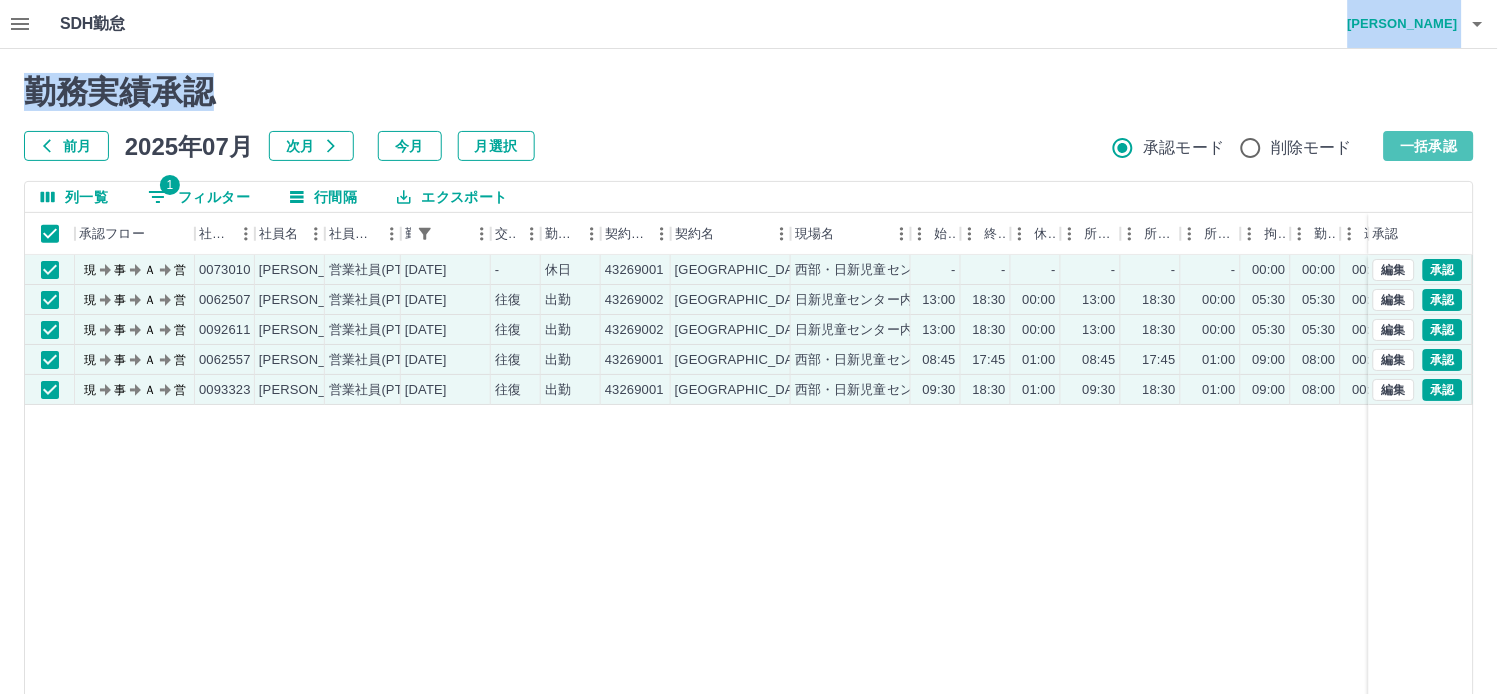 drag, startPoint x: 1424, startPoint y: 151, endPoint x: 753, endPoint y: 391, distance: 712.62964 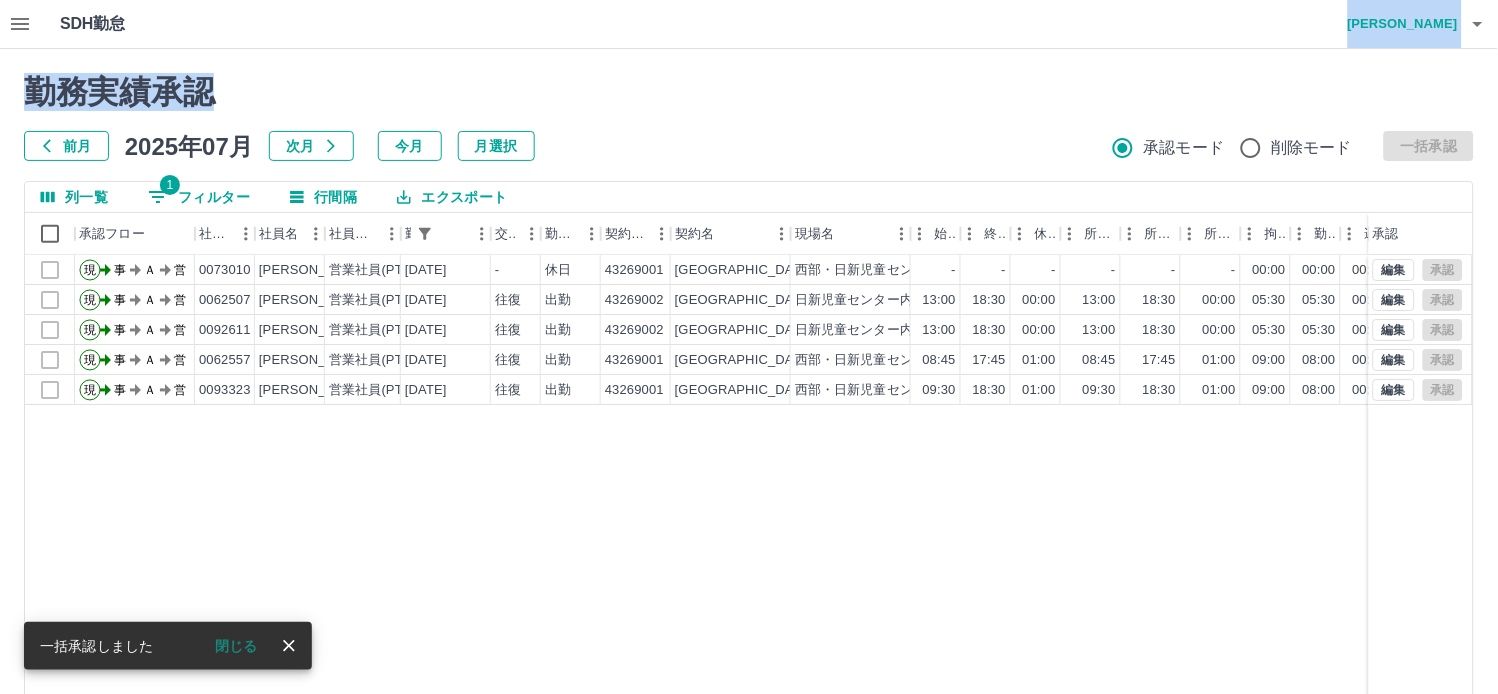 drag, startPoint x: 233, startPoint y: 657, endPoint x: 215, endPoint y: 227, distance: 430.3766 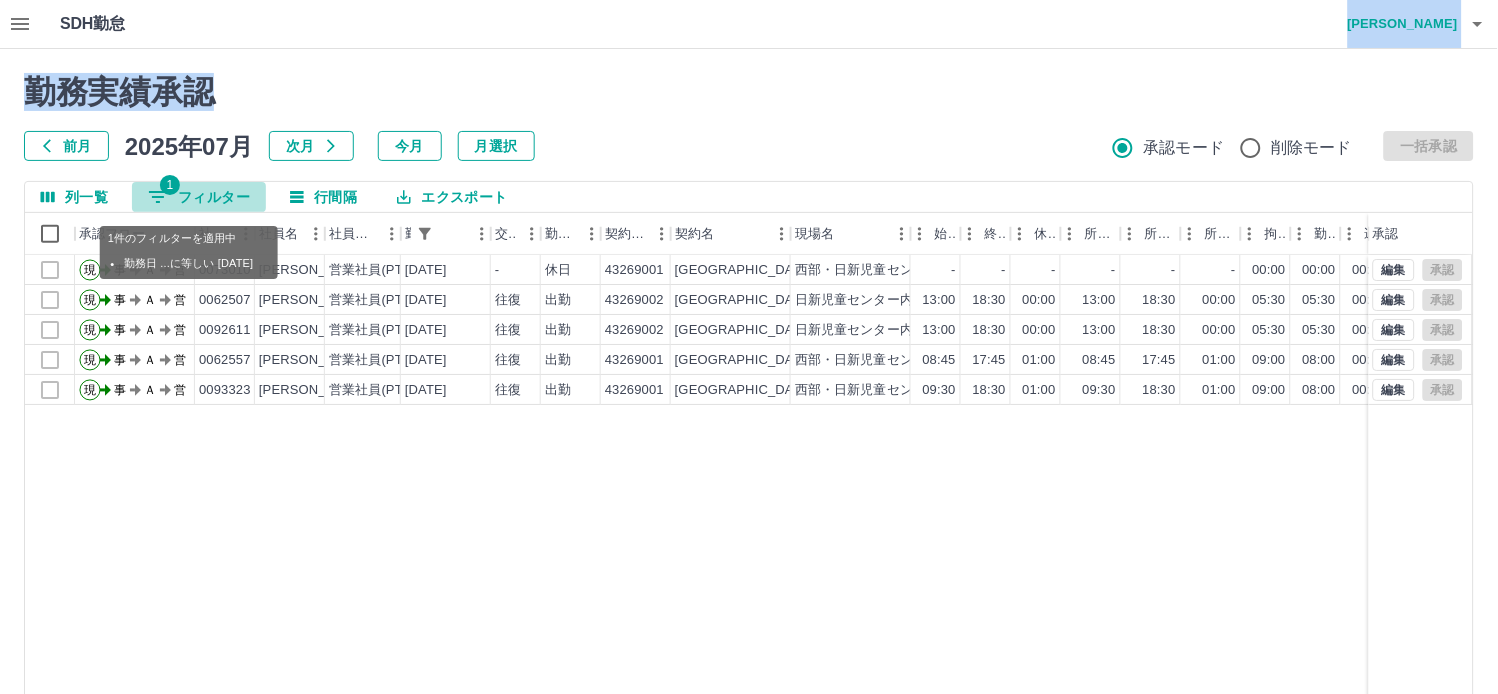click on "1 フィルター" at bounding box center (199, 197) 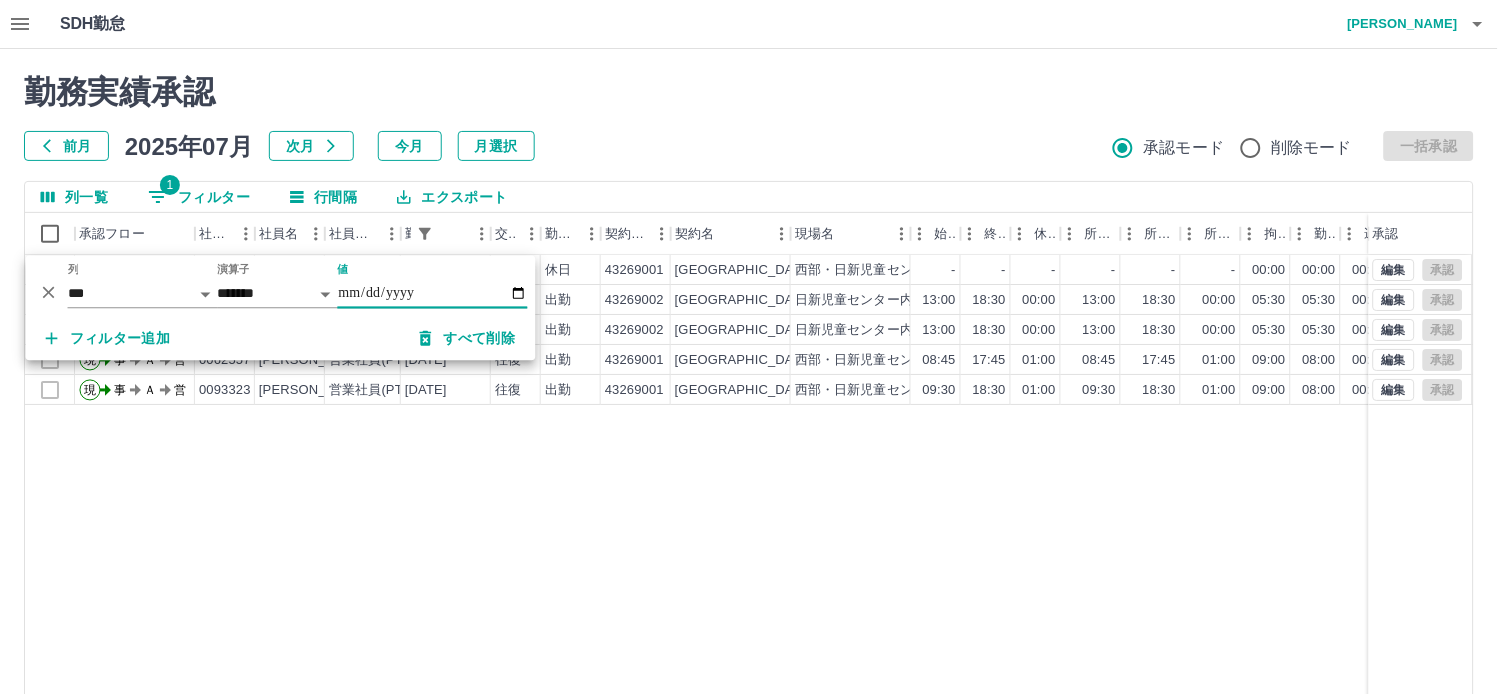 click on "**********" at bounding box center (433, 294) 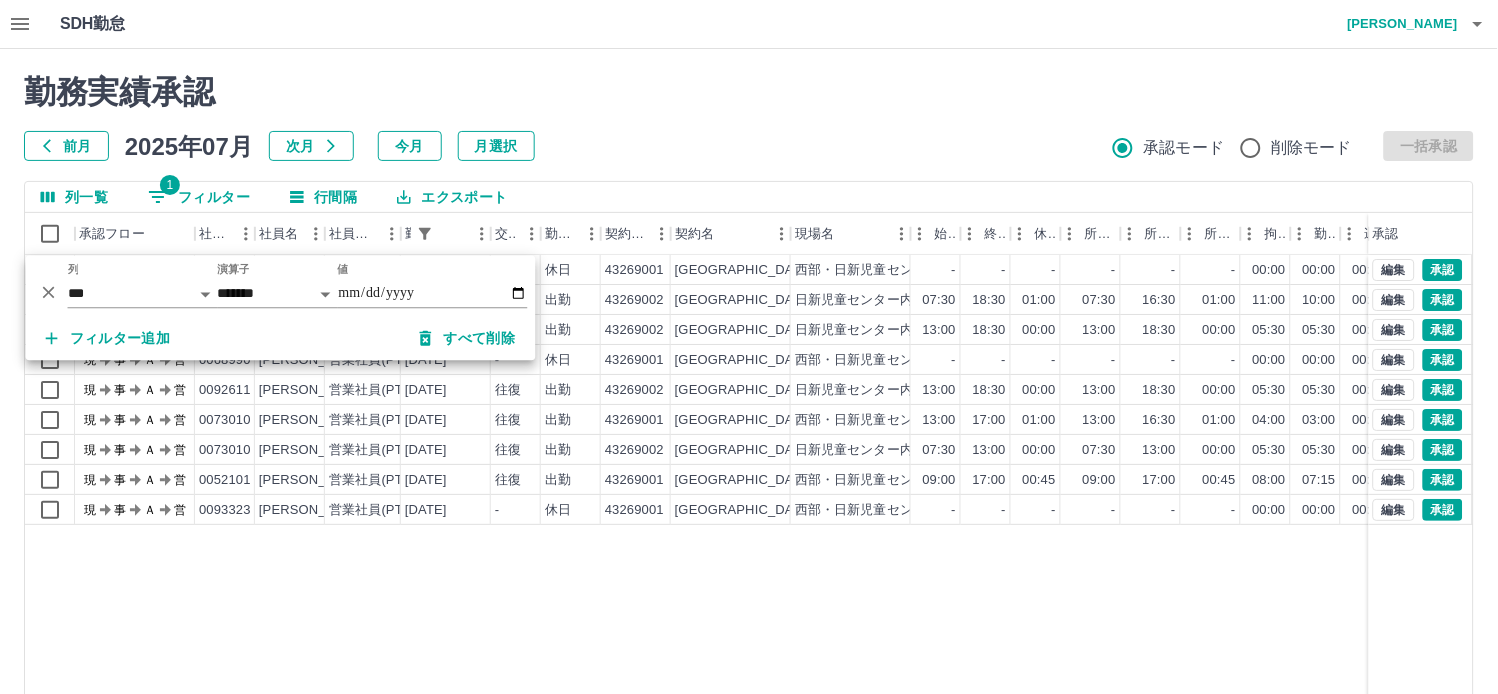 click on "SDH勤怠 [PERSON_NAME]" at bounding box center [749, 24] 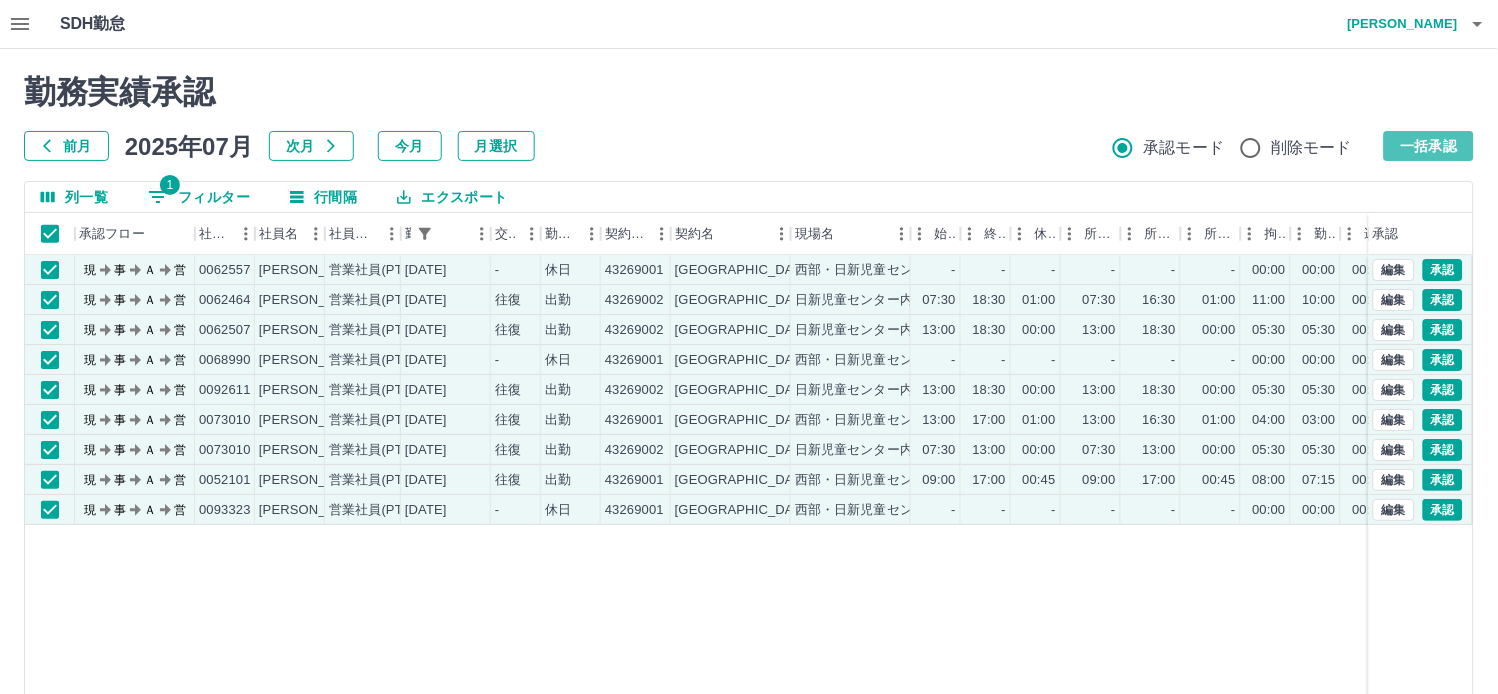 drag, startPoint x: 1430, startPoint y: 145, endPoint x: 1246, endPoint y: 146, distance: 184.00272 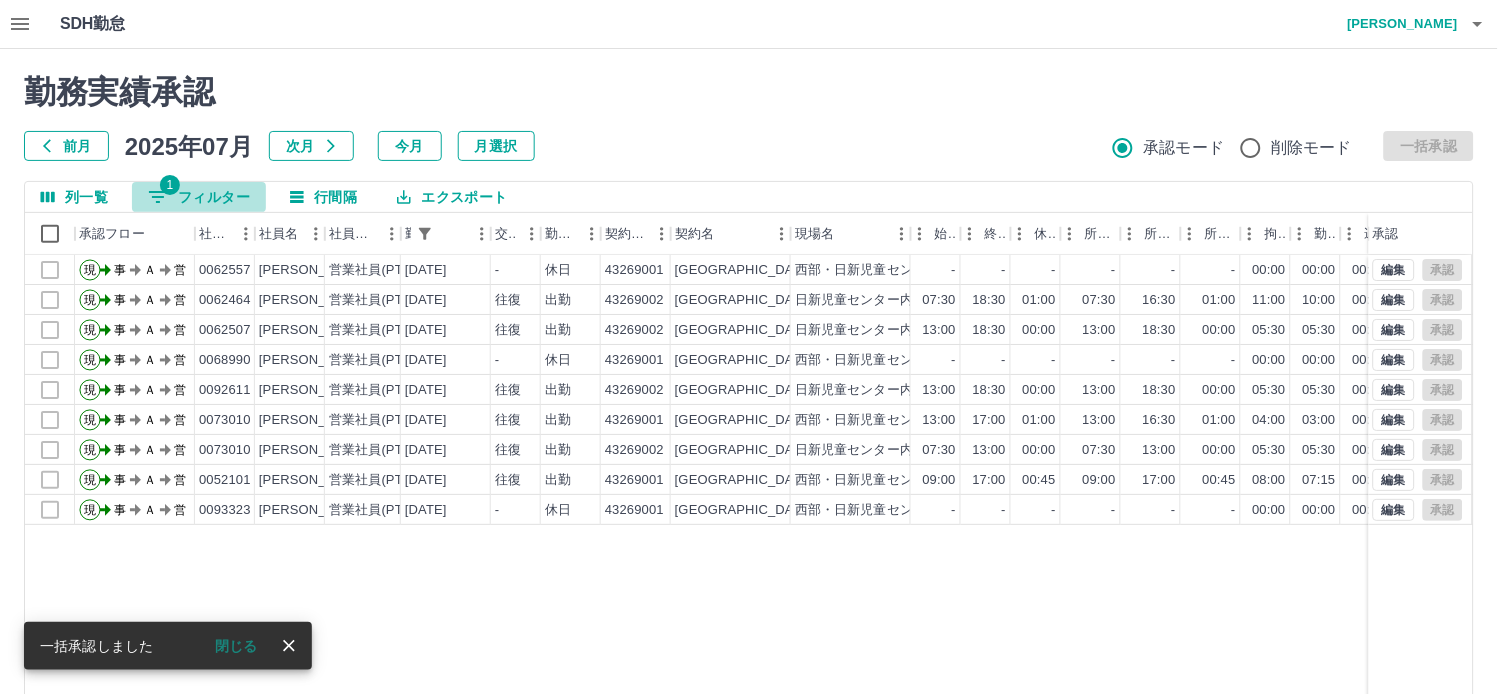 click on "1 フィルター" at bounding box center (199, 197) 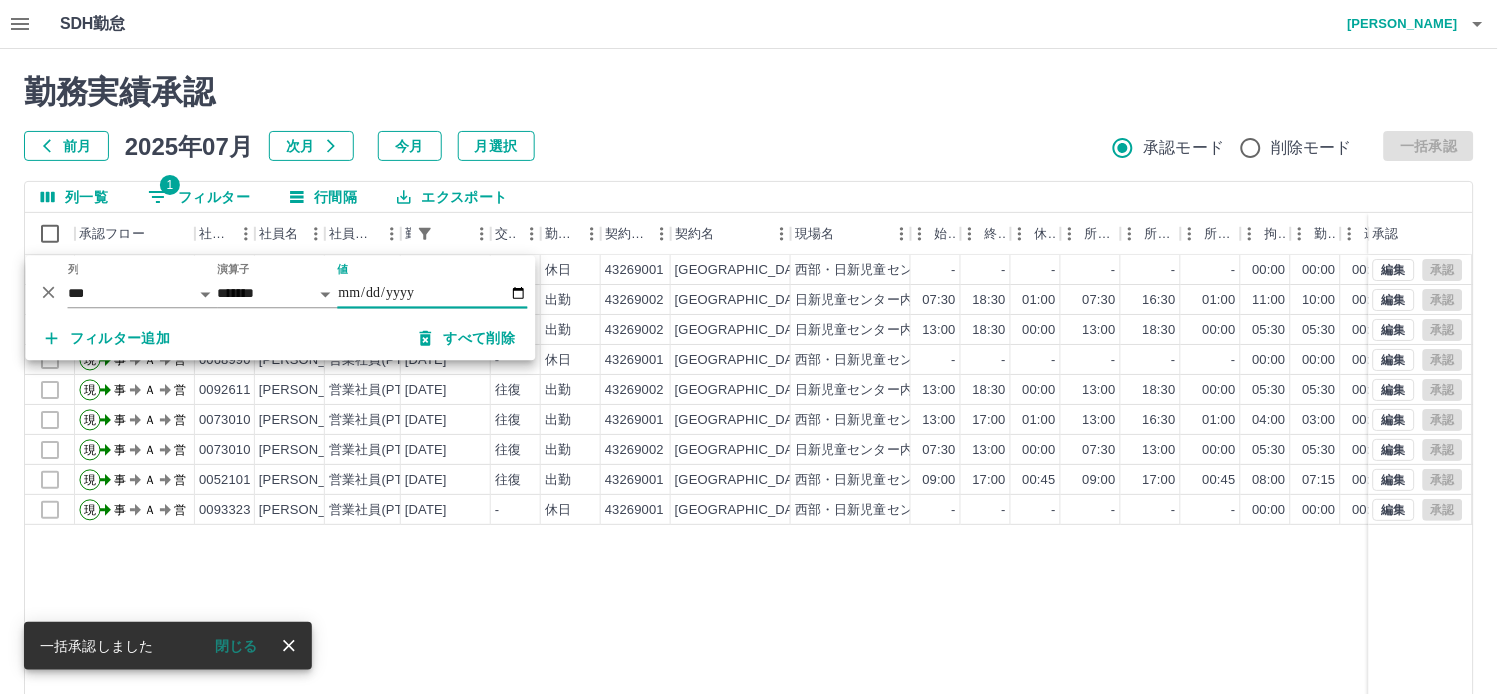 click on "**********" at bounding box center [433, 294] 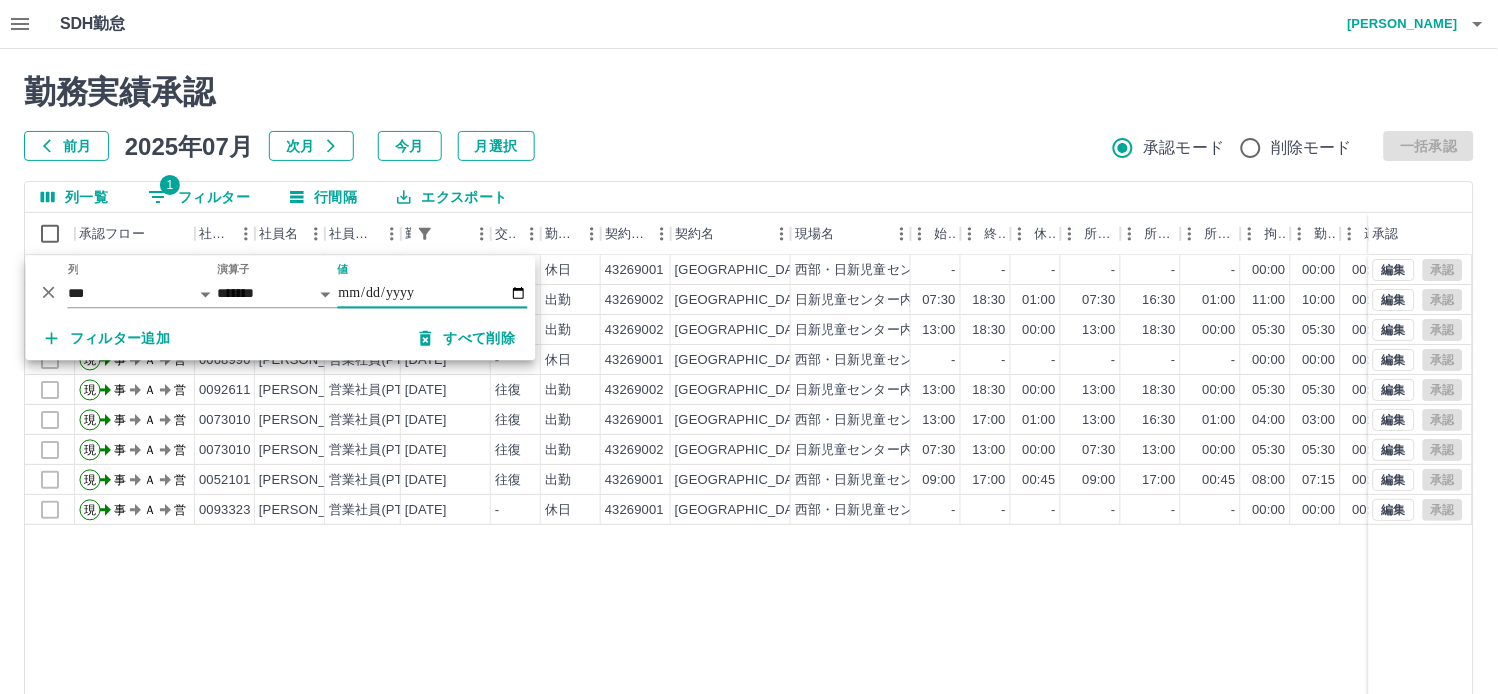 type on "**********" 